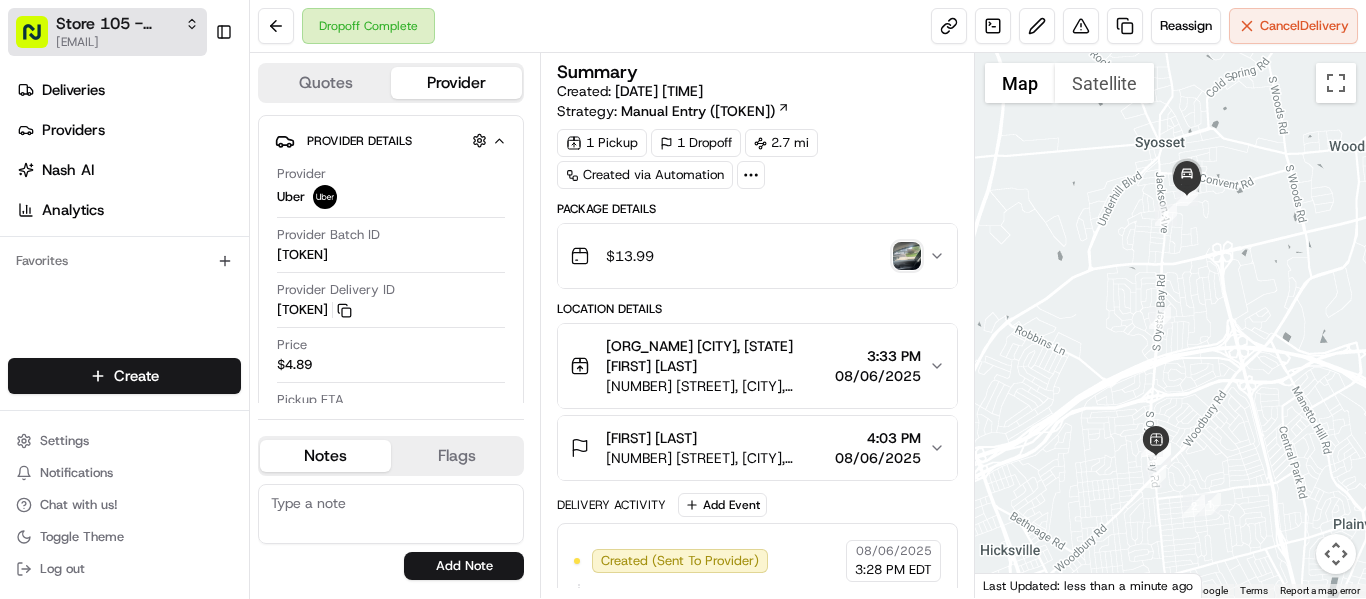 scroll, scrollTop: 0, scrollLeft: 0, axis: both 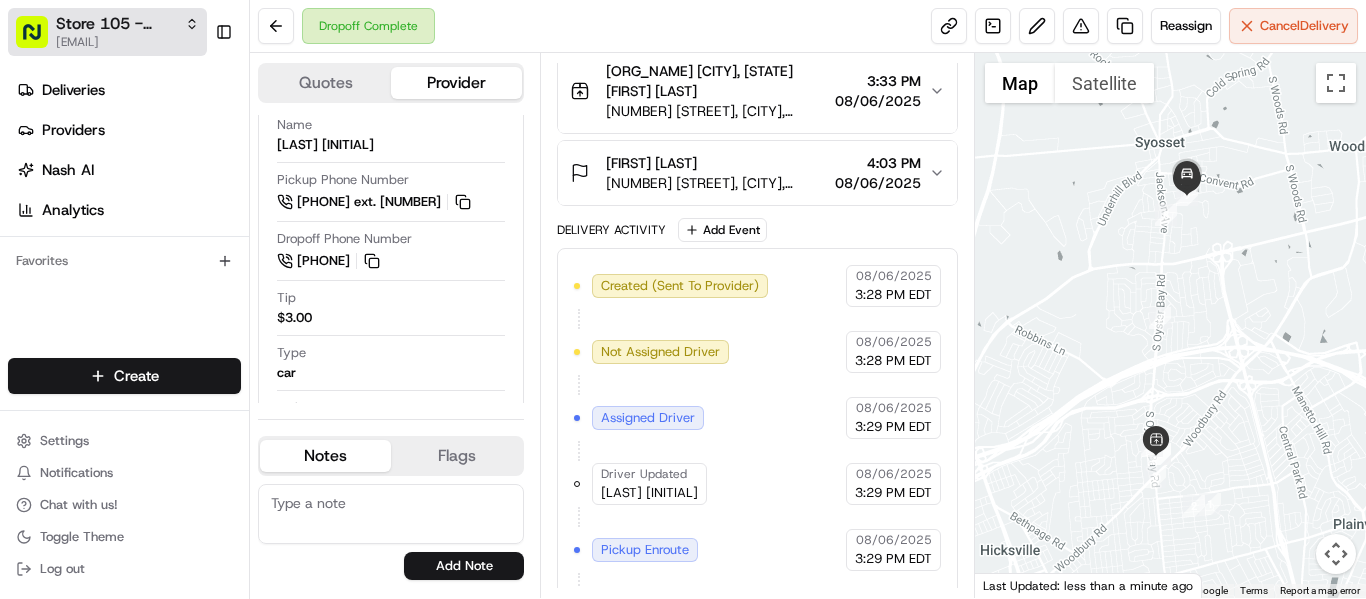click on "[EMAIL]" at bounding box center [127, 42] 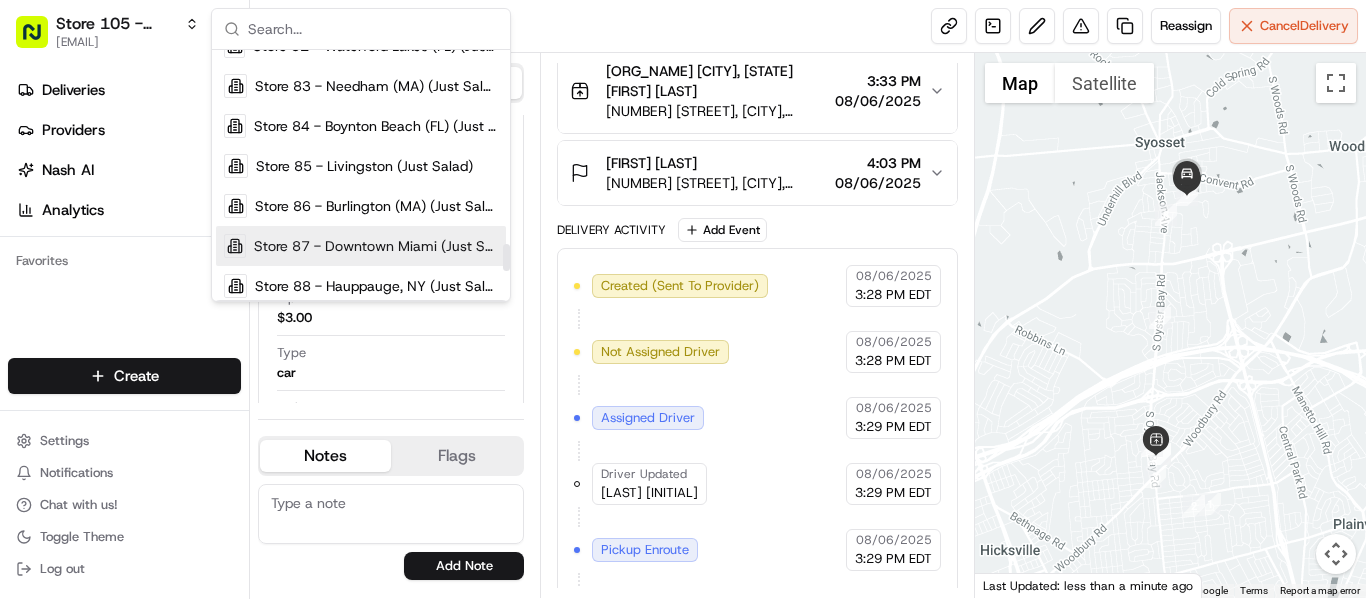 scroll, scrollTop: 1800, scrollLeft: 0, axis: vertical 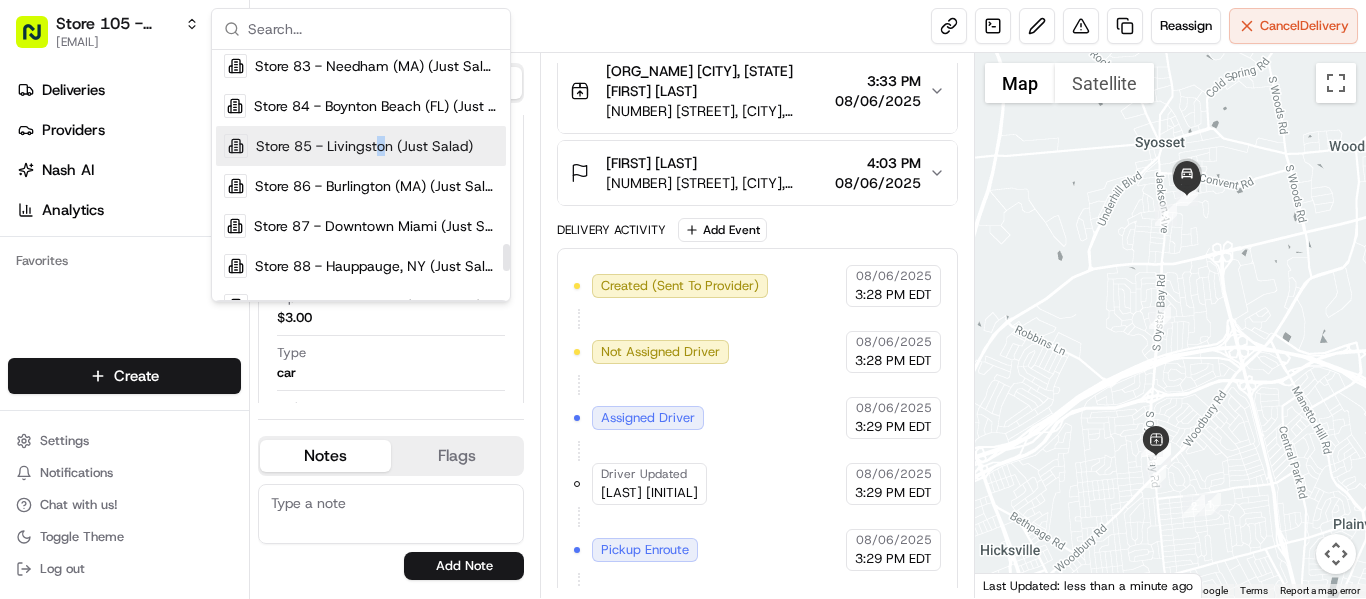 click on "Store 85 - Livingston (Just Salad)" at bounding box center (364, 146) 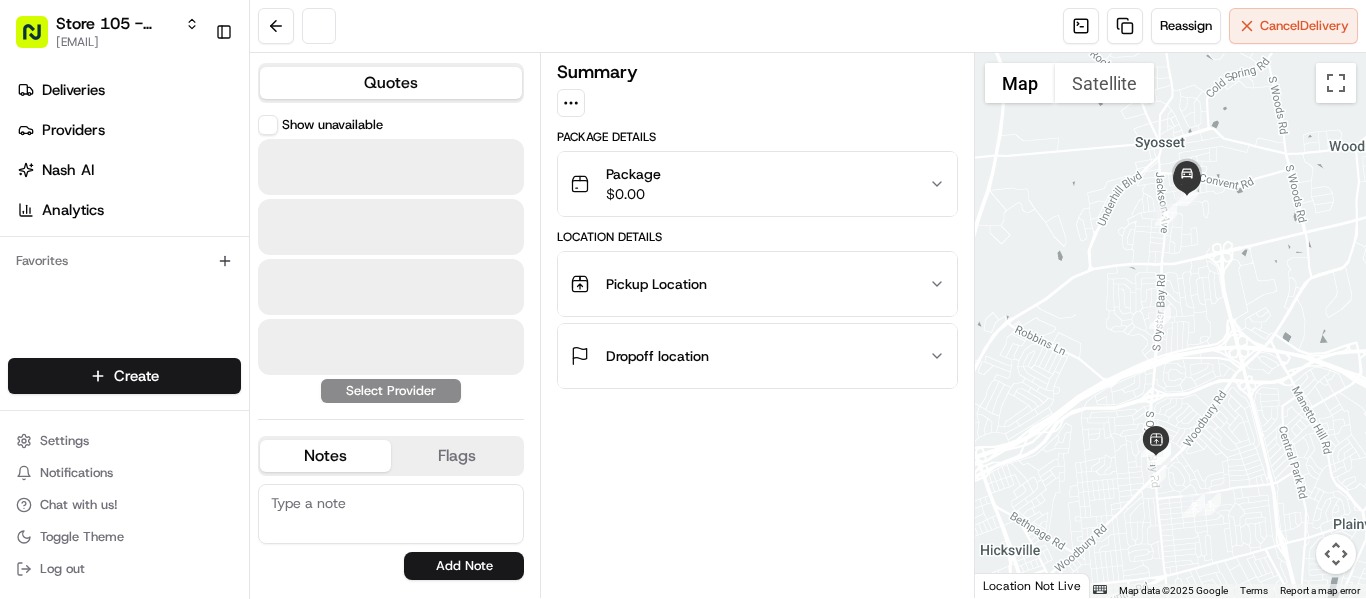 scroll, scrollTop: 0, scrollLeft: 0, axis: both 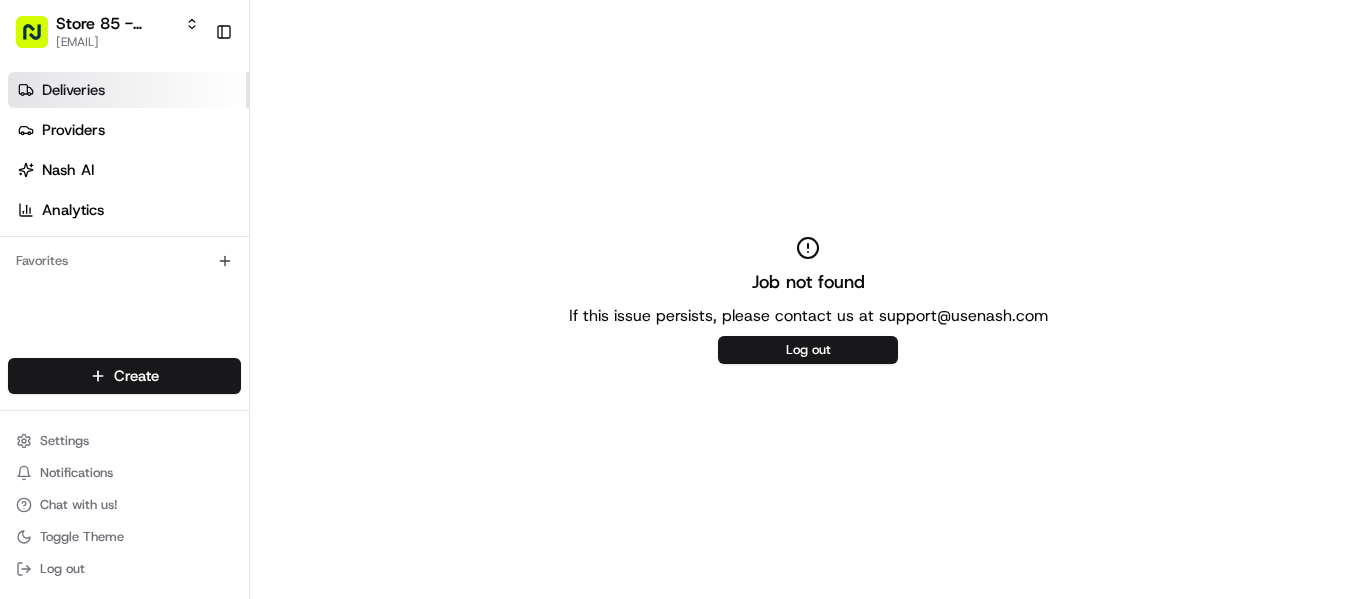 click on "Deliveries" at bounding box center (73, 90) 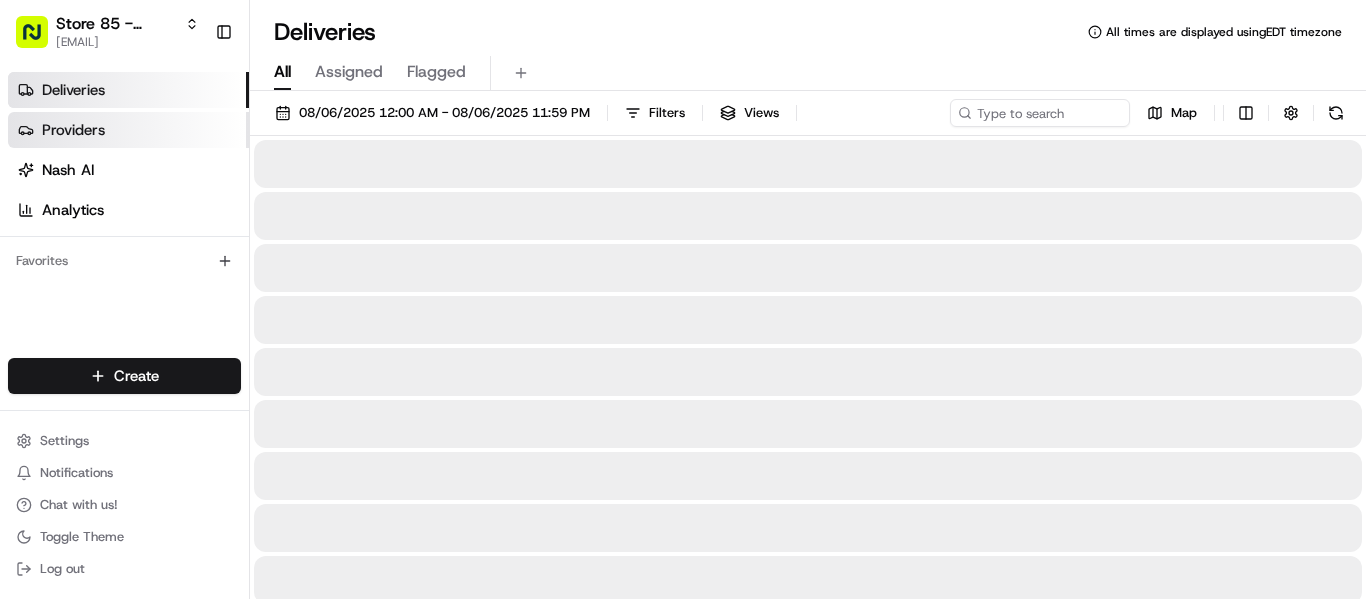 click on "Deliveries" at bounding box center (73, 90) 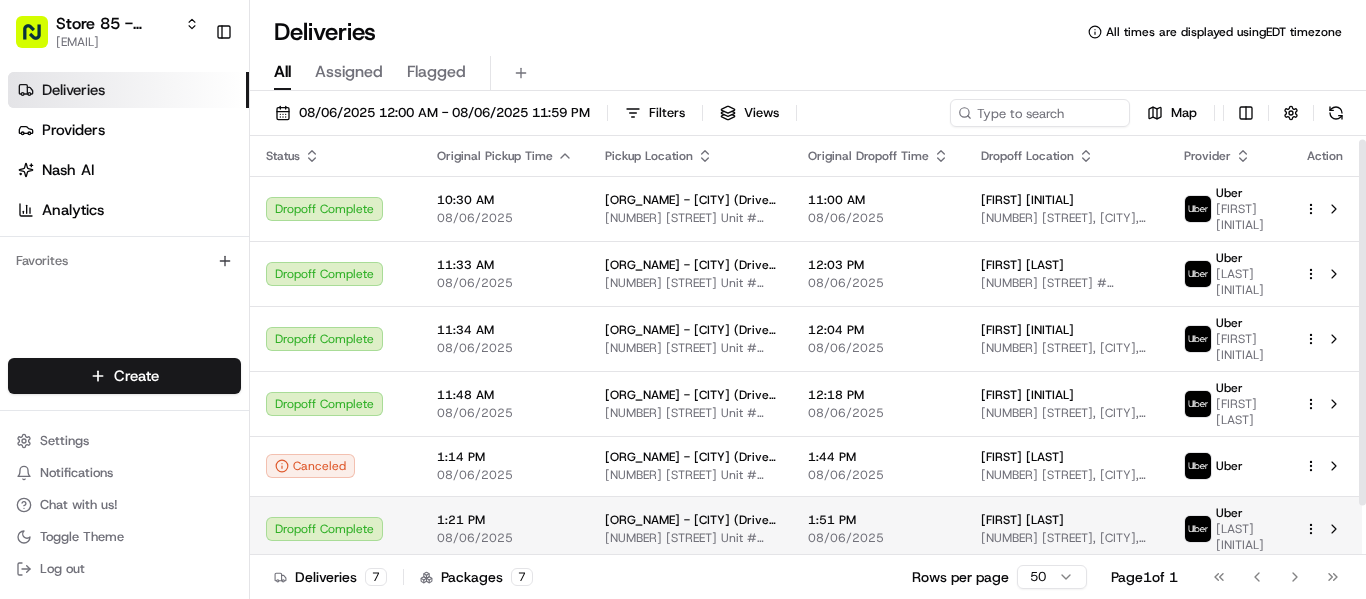 scroll, scrollTop: 61, scrollLeft: 0, axis: vertical 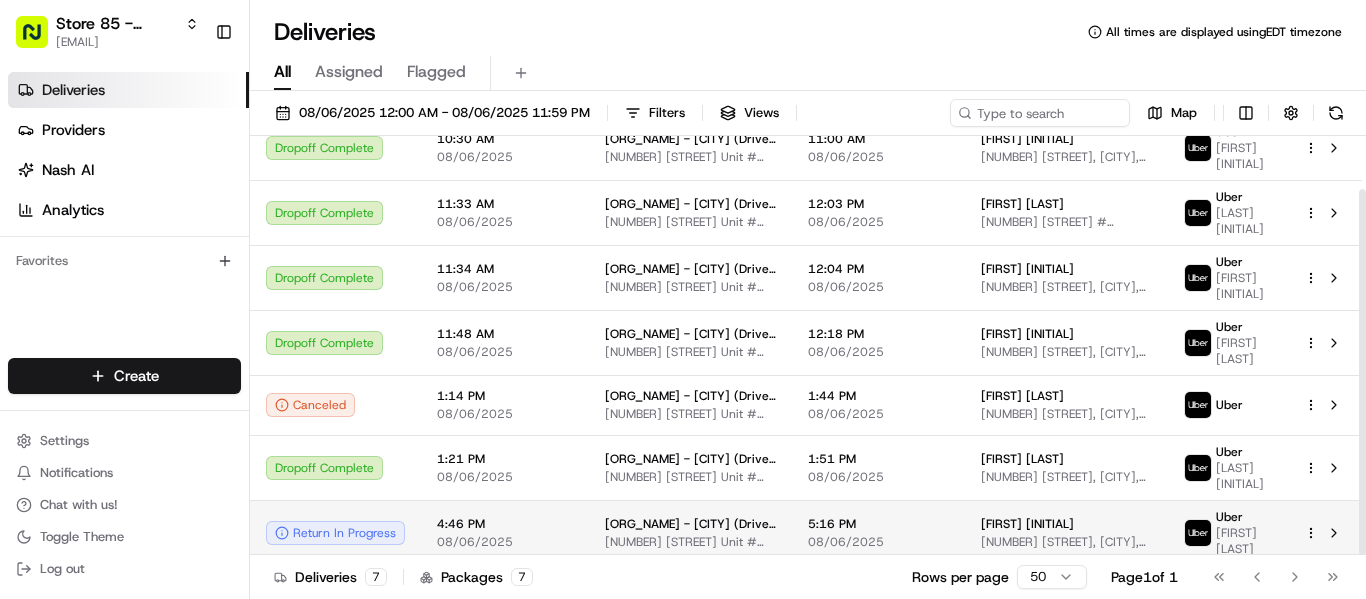 click on "[FIRST] [LAST]" at bounding box center (1066, 524) 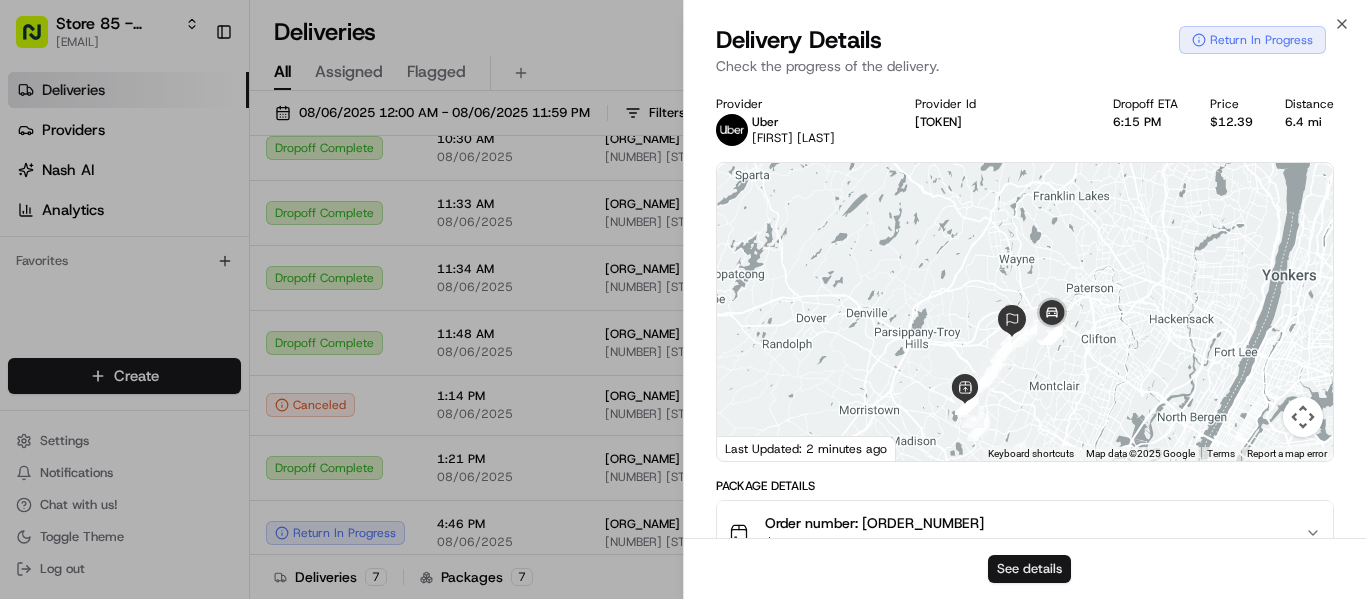 click on "See details" at bounding box center [1029, 569] 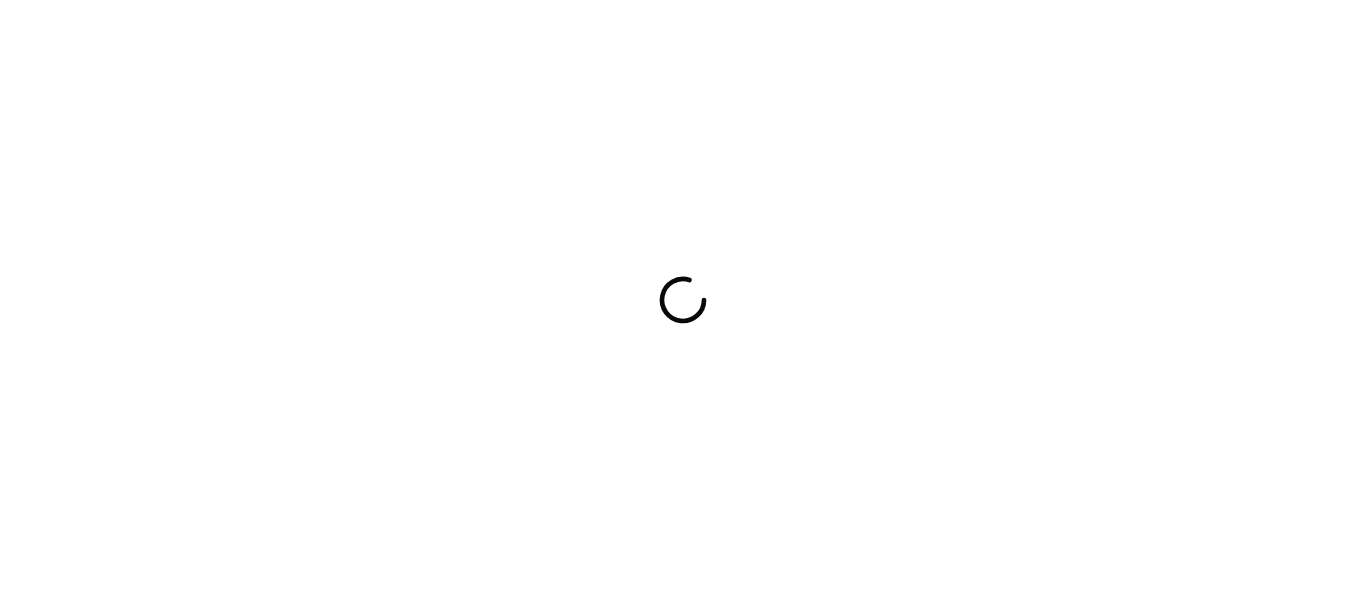 scroll, scrollTop: 0, scrollLeft: 0, axis: both 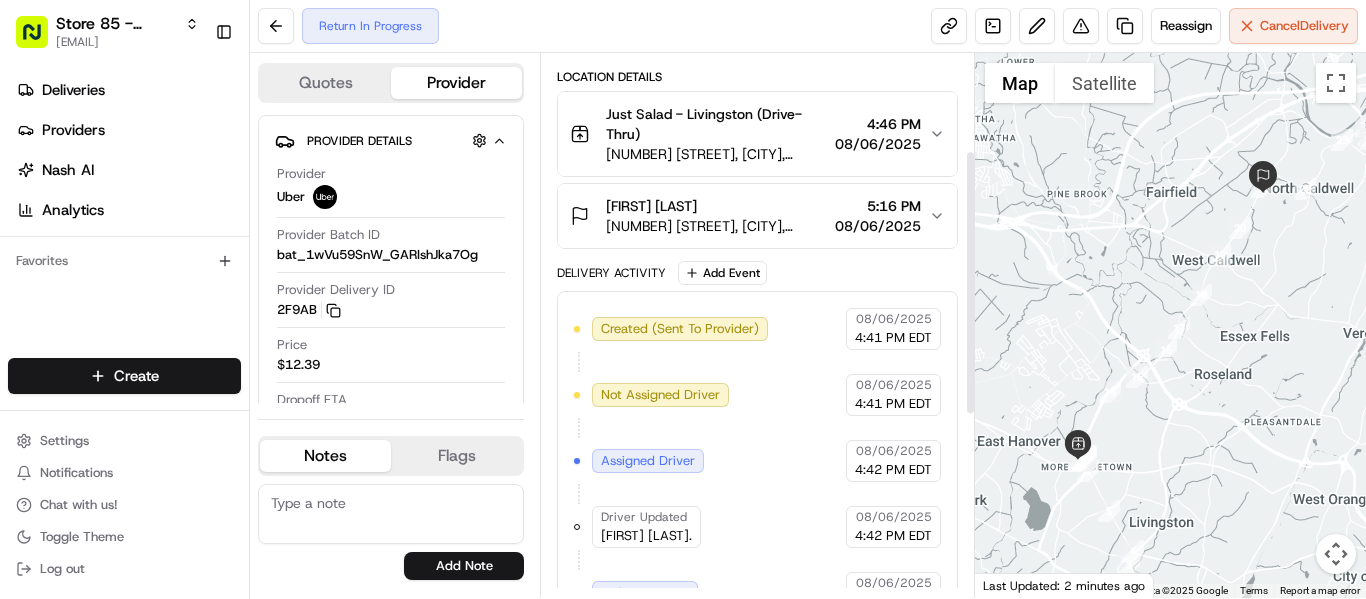 click on "[NUMBER] [STREET], [CITY], [STATE] [POSTAL_CODE], [COUNTRY]" at bounding box center [716, 226] 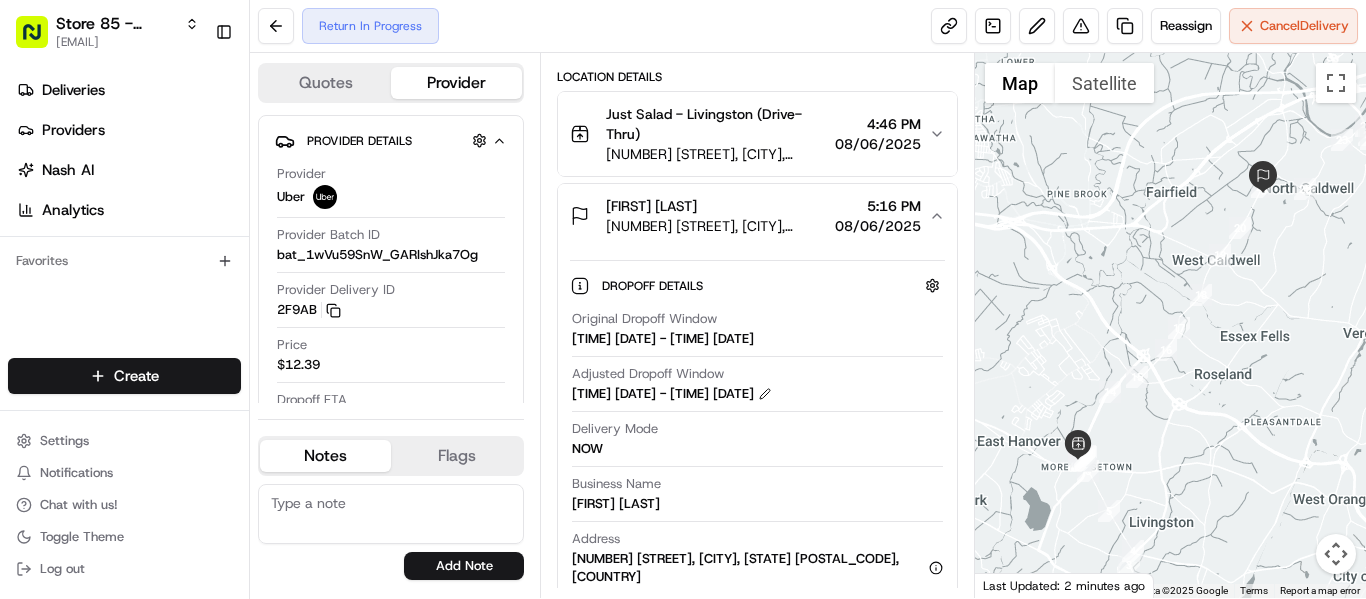 click on "Emily A 28 Magnolia Ln, Fairfield, NJ 07004, USA 5:16 PM 08/06/2025" at bounding box center (749, 216) 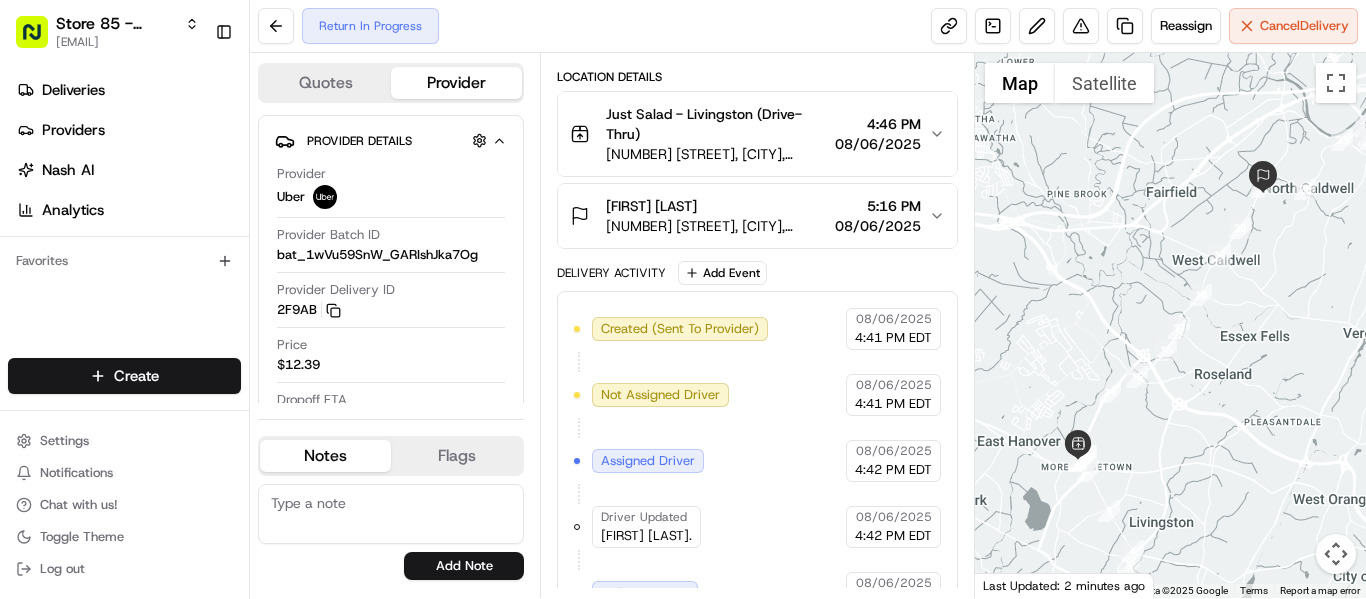 click on "[NUMBER] [STREET], [CITY], [STATE] [POSTAL_CODE], [COUNTRY]" at bounding box center [716, 226] 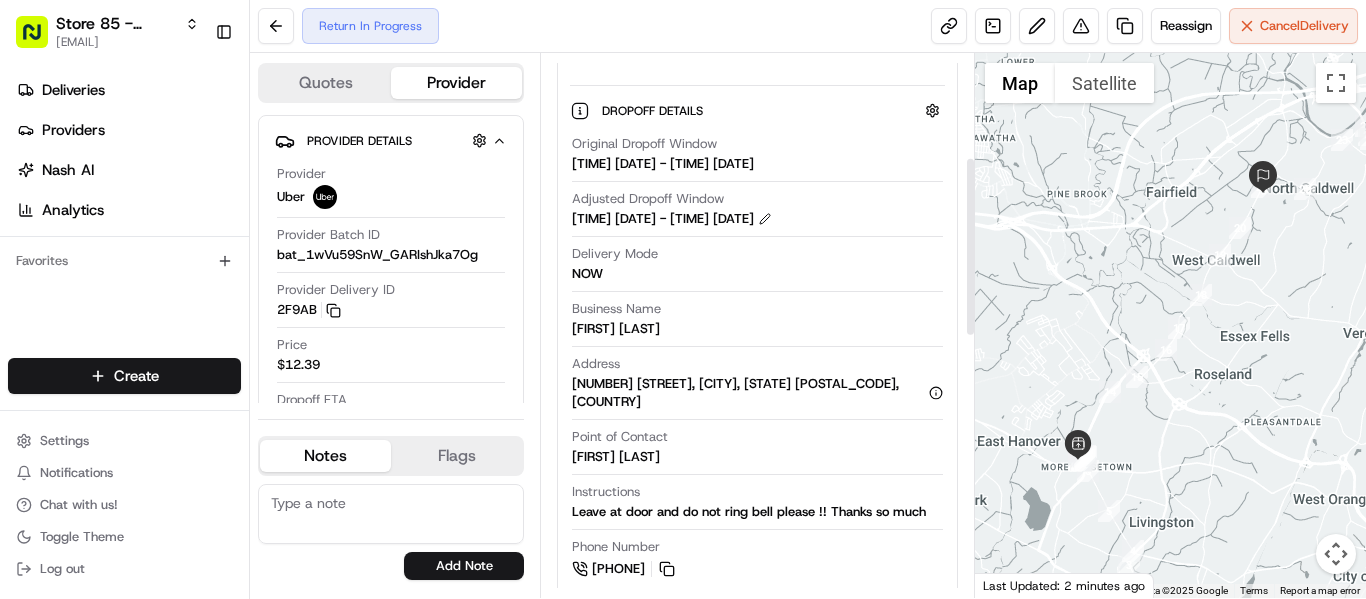 scroll, scrollTop: 400, scrollLeft: 0, axis: vertical 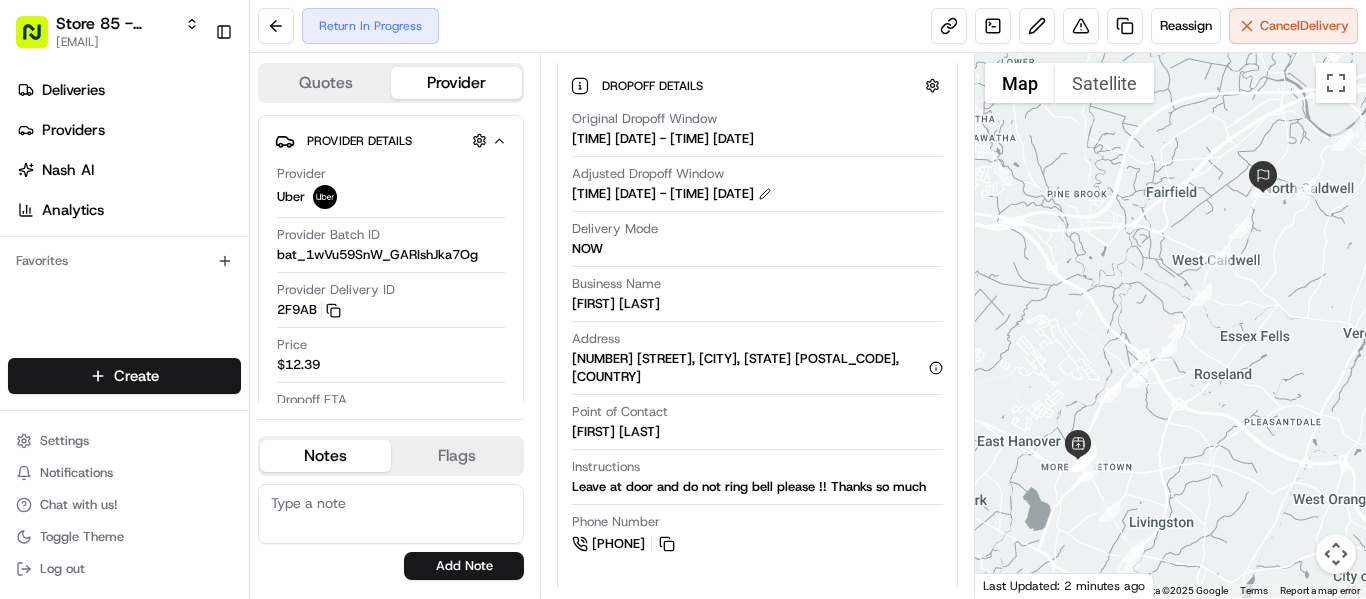 type 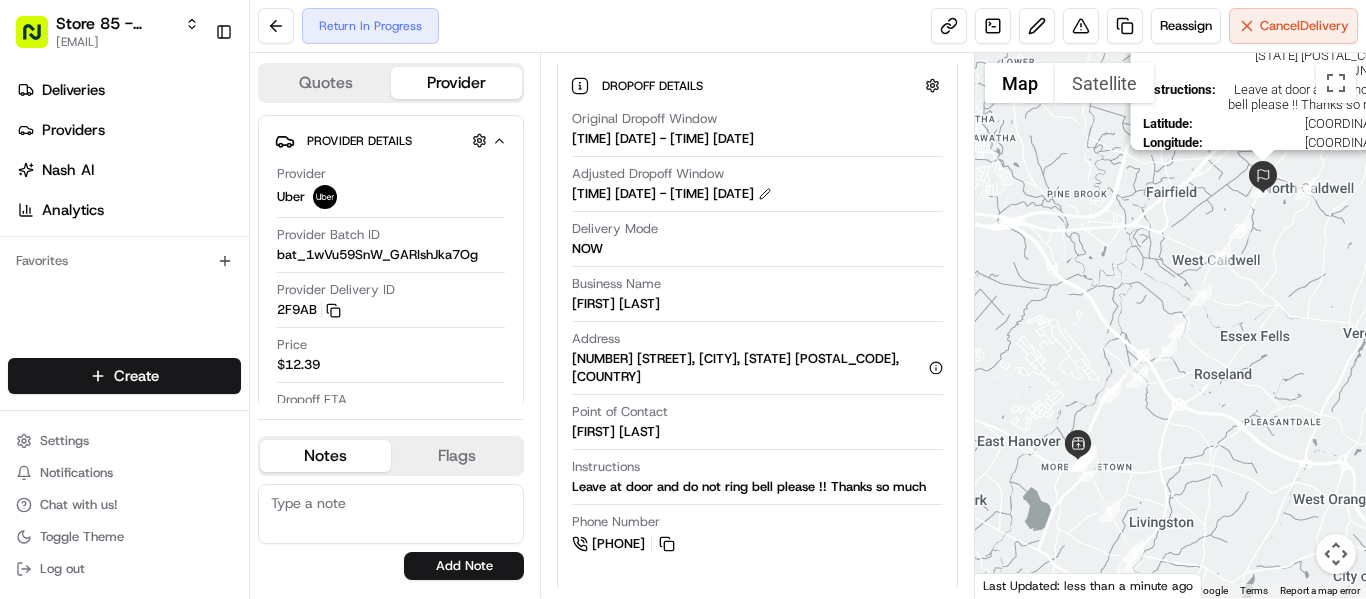 click at bounding box center [1263, 177] 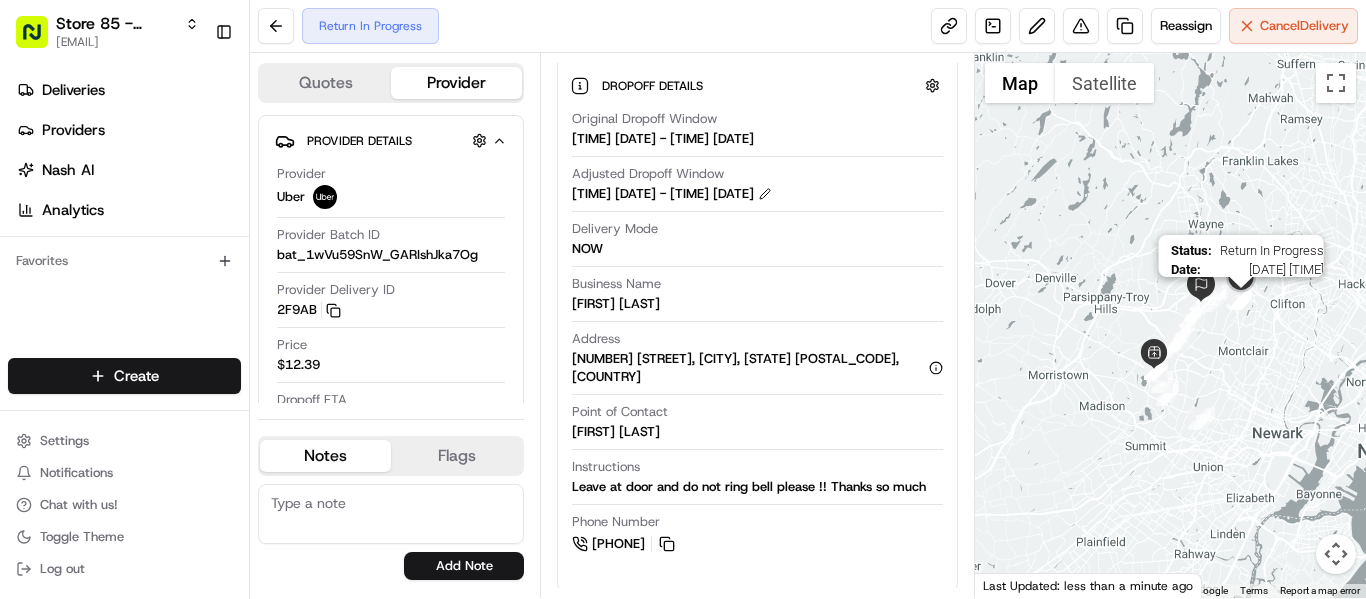 drag, startPoint x: 1310, startPoint y: 297, endPoint x: 1182, endPoint y: 348, distance: 137.78607 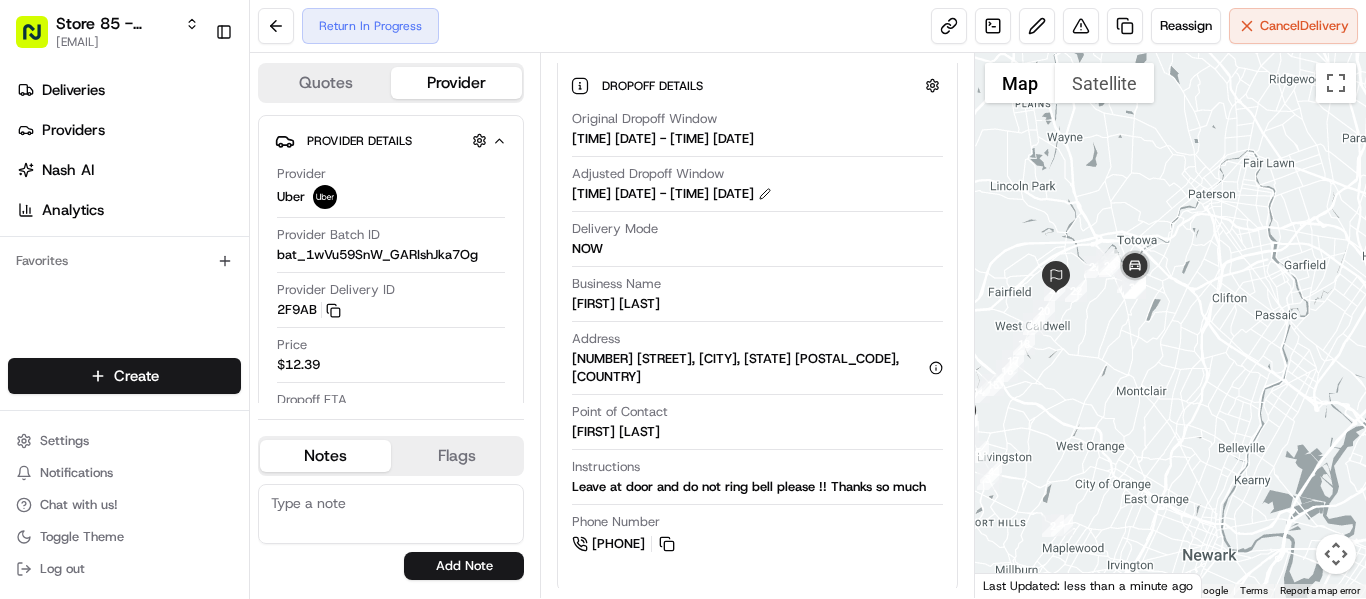 drag, startPoint x: 1180, startPoint y: 370, endPoint x: 1211, endPoint y: 350, distance: 36.891735 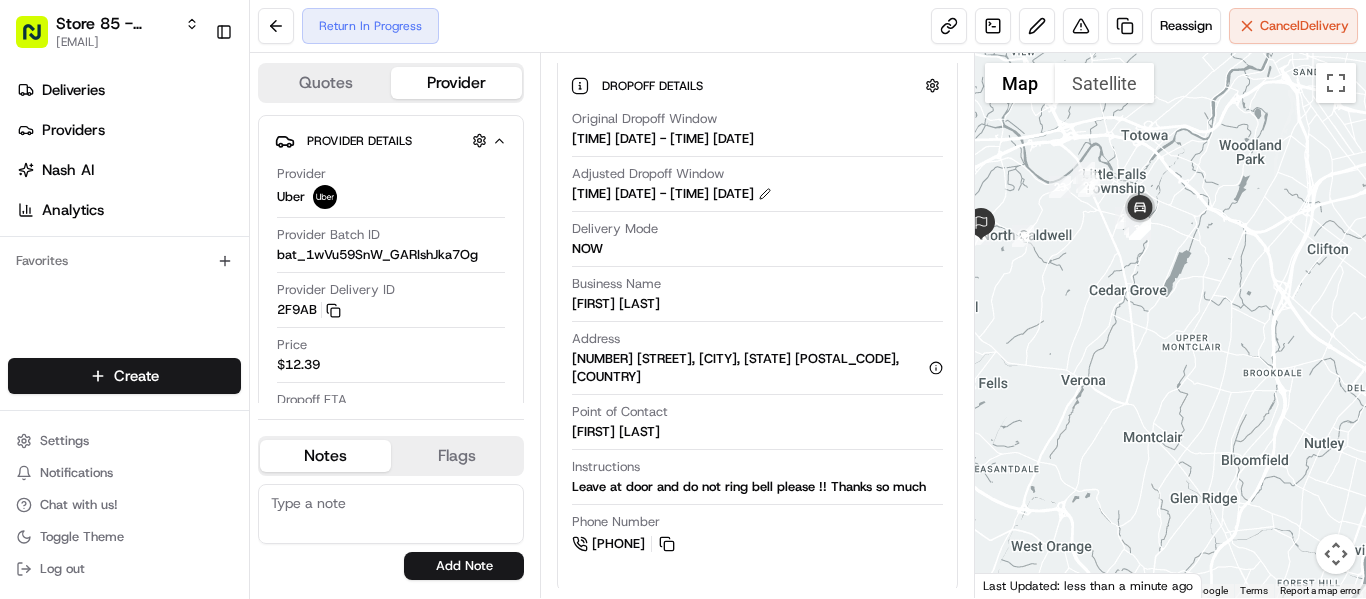 drag, startPoint x: 1105, startPoint y: 351, endPoint x: 1162, endPoint y: 333, distance: 59.77458 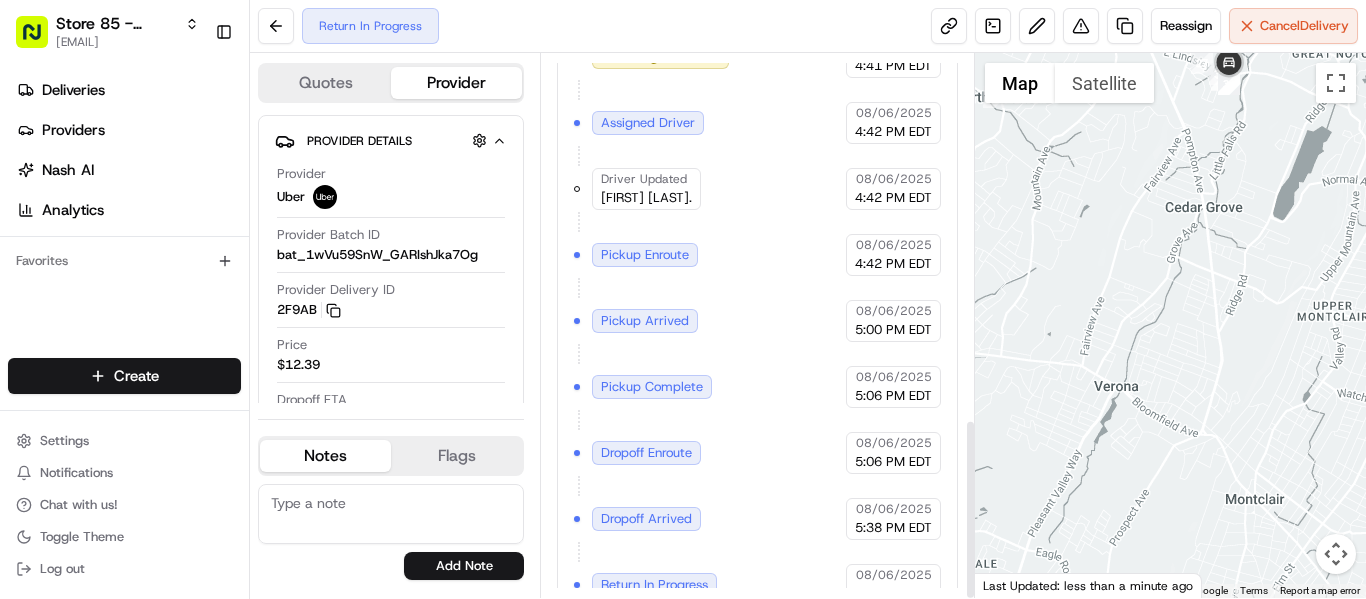 scroll, scrollTop: 1098, scrollLeft: 0, axis: vertical 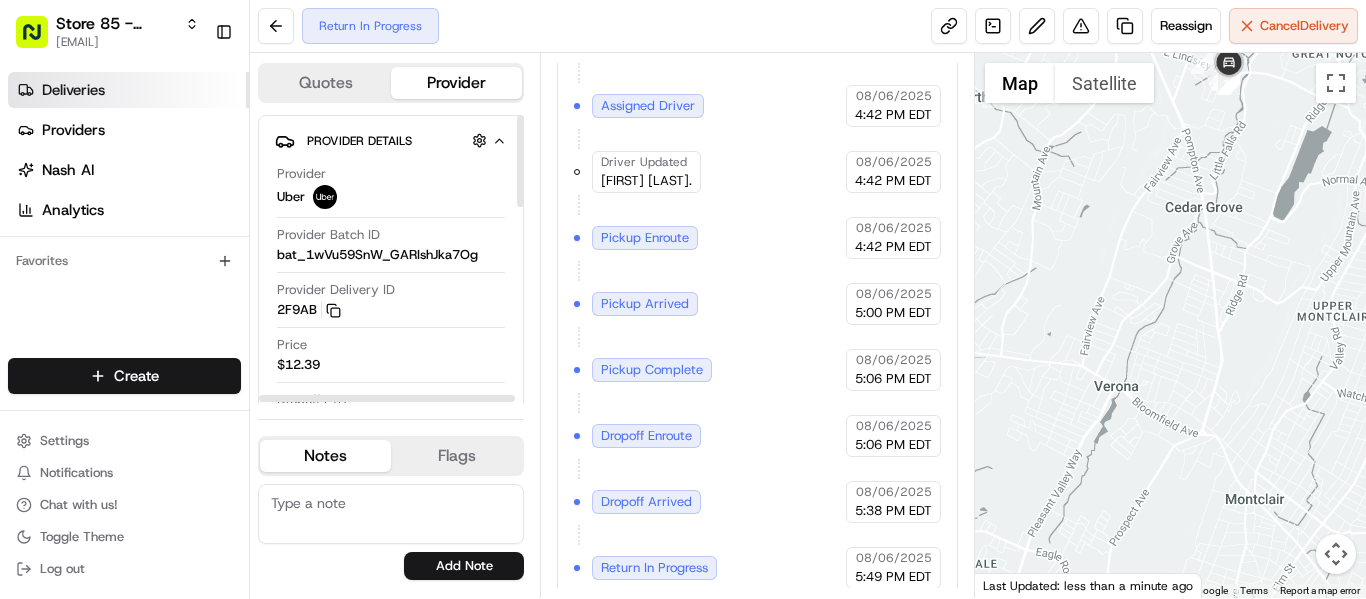 click on "Deliveries" at bounding box center (73, 90) 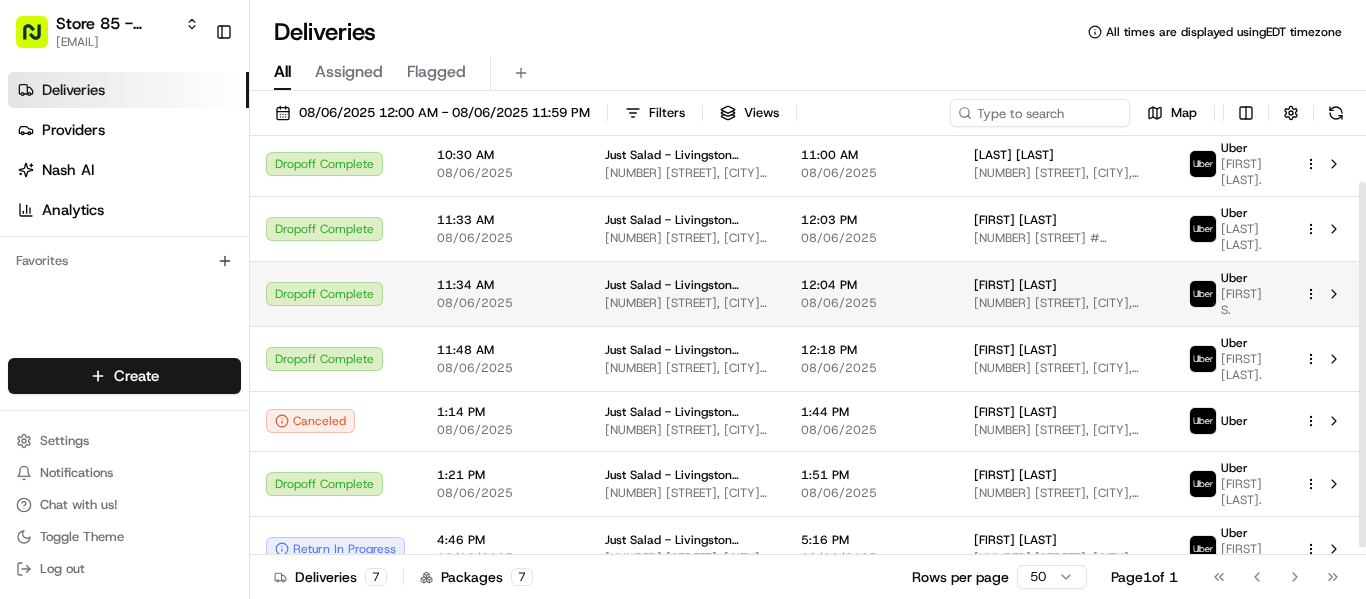 scroll, scrollTop: 61, scrollLeft: 0, axis: vertical 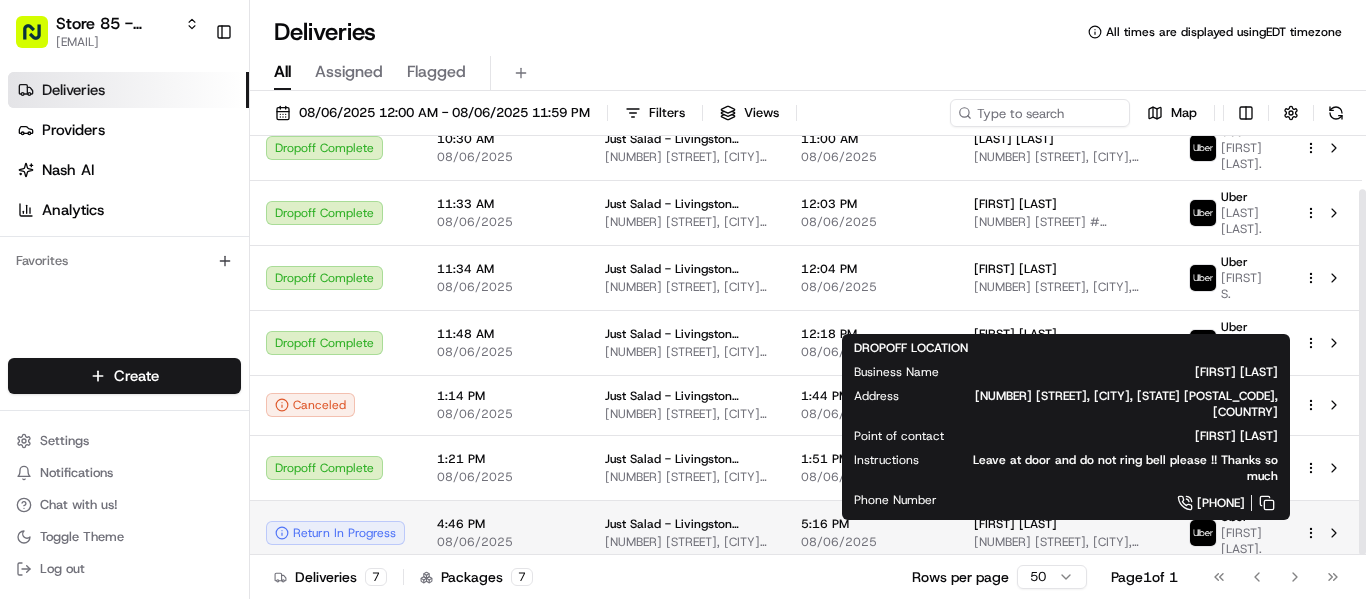 click on "Emily A 28 Magnolia Ln, Fairfield, NJ 07004, USA" at bounding box center (1065, 532) 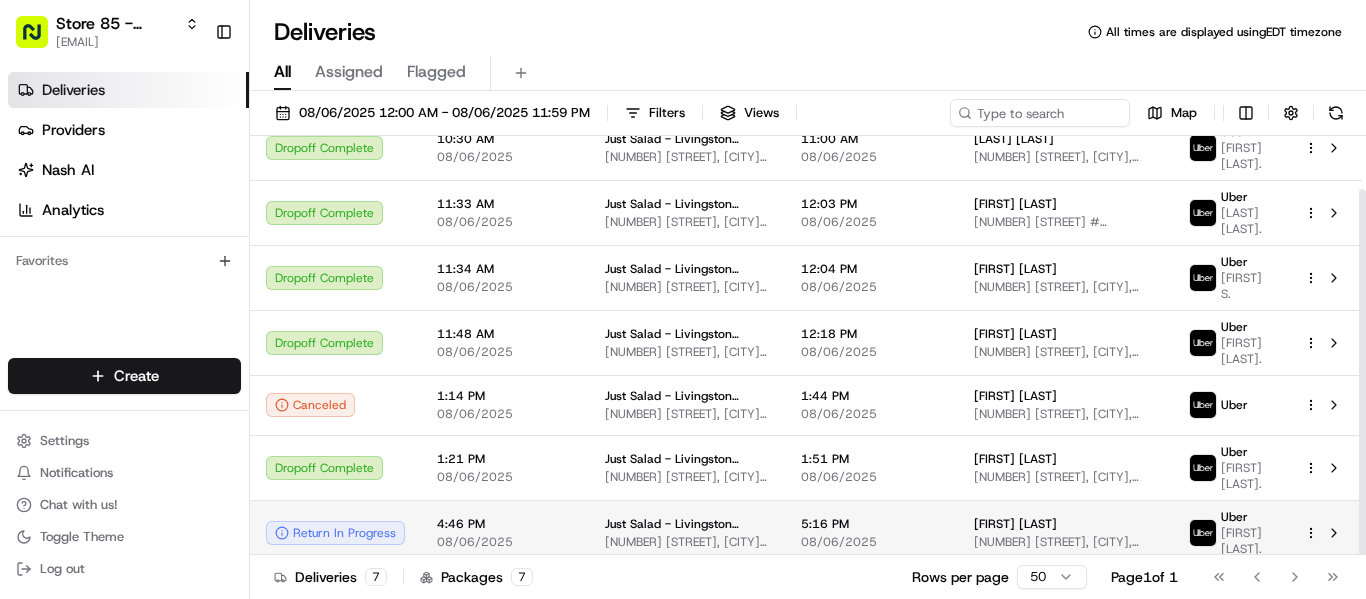 click on "[FIRST] [LAST]" at bounding box center (1065, 524) 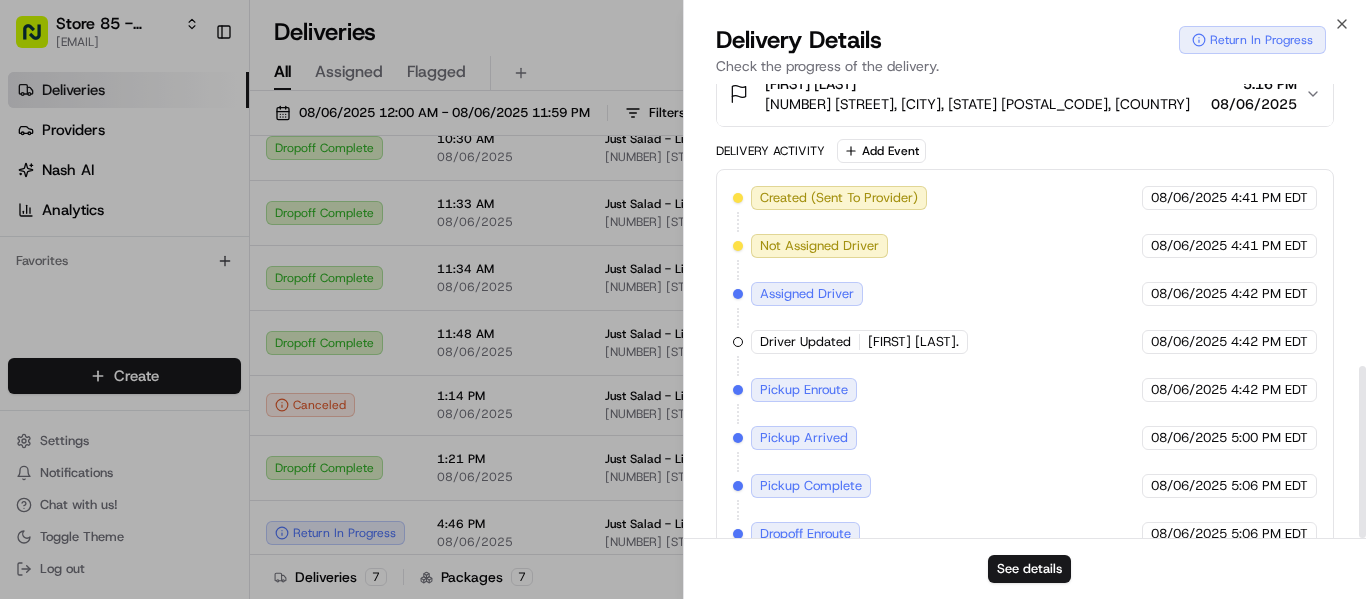 scroll, scrollTop: 744, scrollLeft: 0, axis: vertical 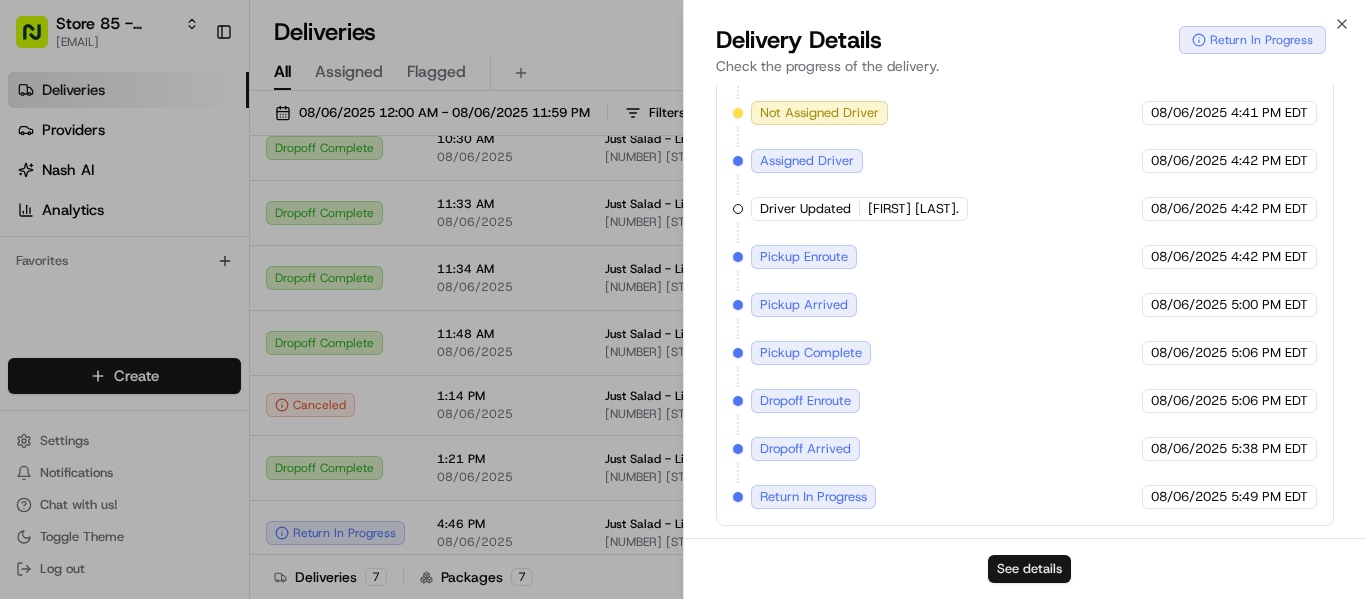 click on "See details" at bounding box center [1025, 568] 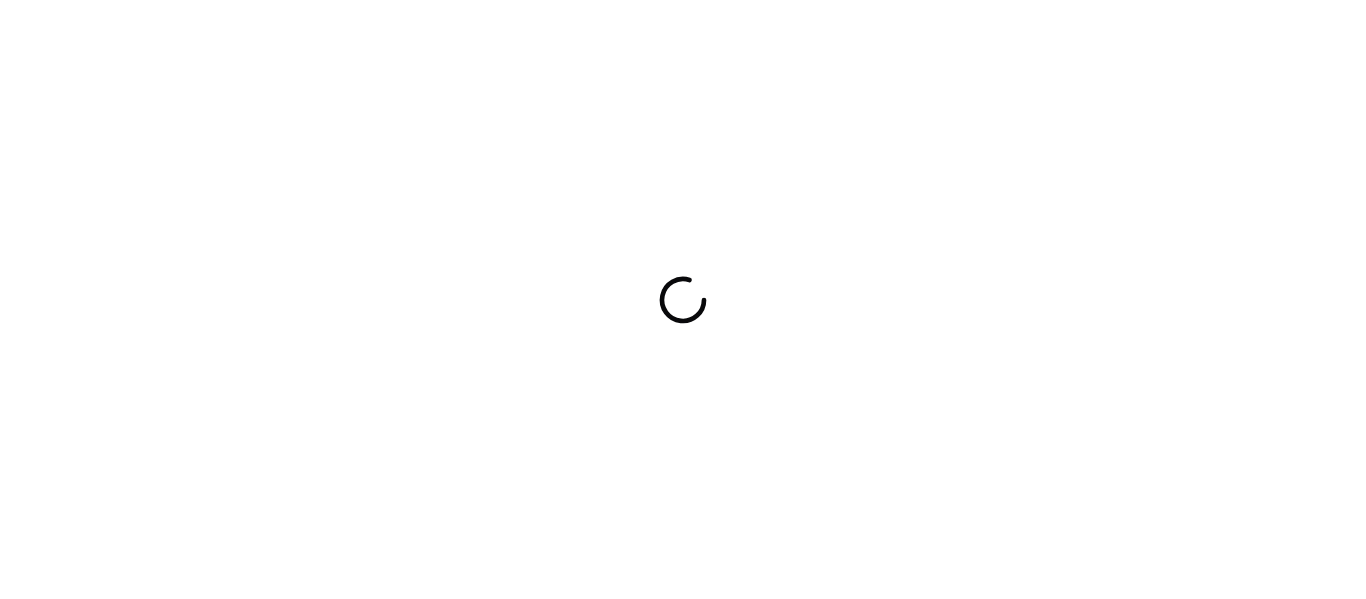 scroll, scrollTop: 0, scrollLeft: 0, axis: both 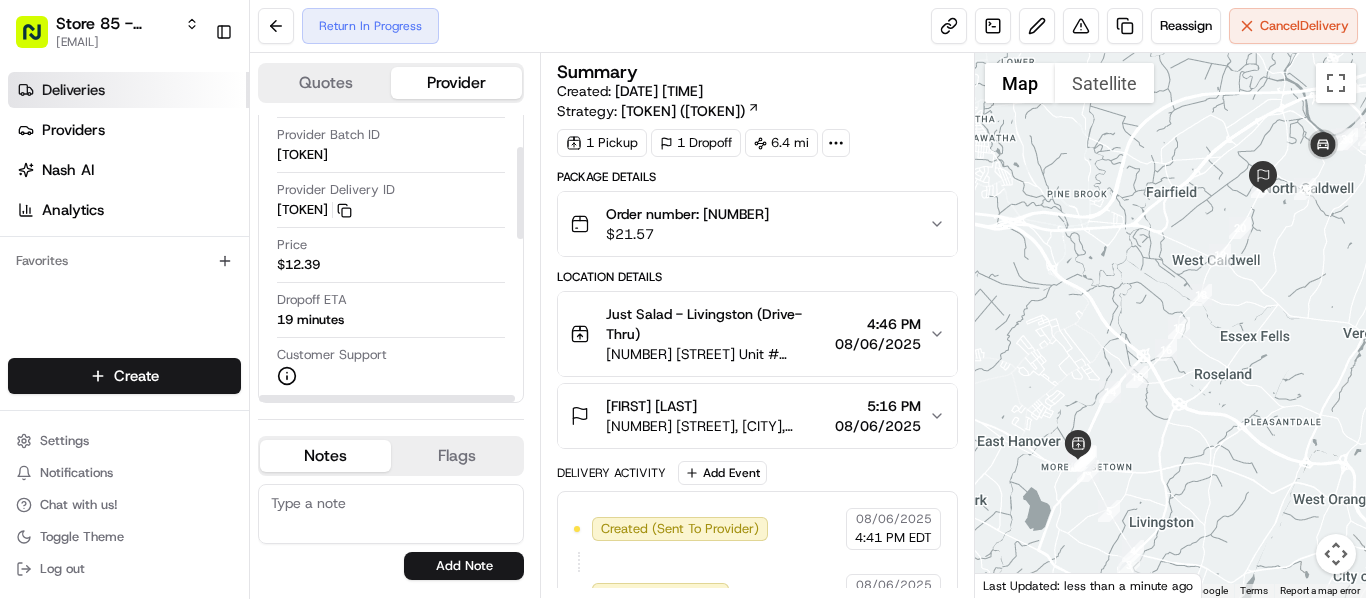 click on "Deliveries" at bounding box center (73, 90) 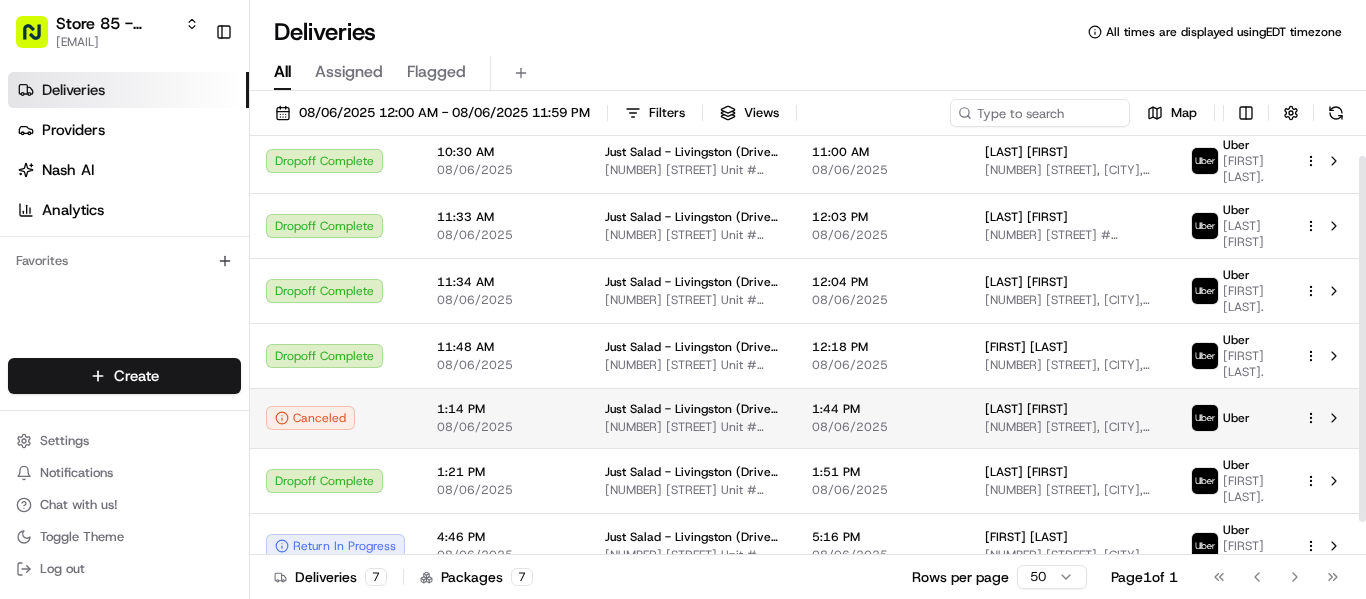 scroll, scrollTop: 61, scrollLeft: 0, axis: vertical 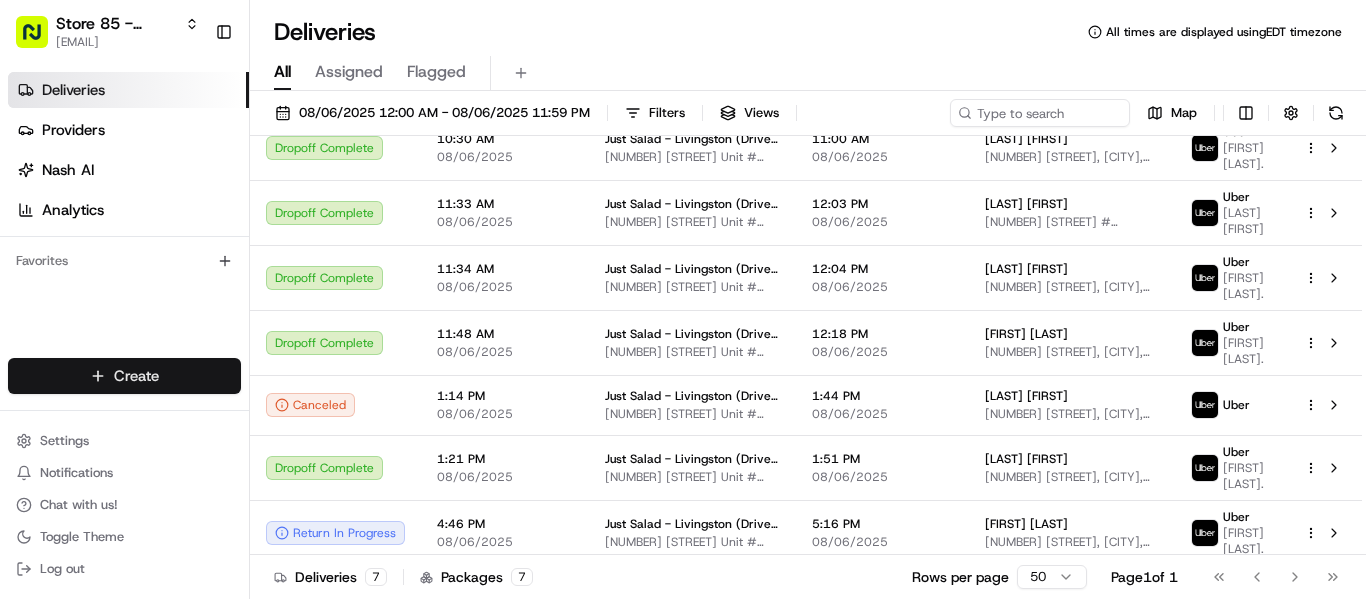 click on "Store [NUMBER] - [CITY] ([COMPANY]) [EMAIL] Toggle Sidebar Deliveries Providers Nash AI Analytics Favorites Main Menu Members & Organization Organization Users Roles Preferences Customization Tracking Orchestration Automations Locations Pickup Locations Dropoff Locations Billing Billing Refund Requests Integrations Notification Triggers Webhooks API Keys Request Logs Create Settings Notifications Chat with us! Toggle Theme Log out Deliveries All times are displayed using EDT timezone All Assigned Flagged [DATE] [TIME] - [DATE] [TIME] Filters Views Map Status Original Pickup Time Pickup Location Original Dropoff Time Dropoff Location Provider Action Dropoff Complete [TIME] [DATE] [COMPANY] - [CITY] (Drive-Thru) [NUMBER] [STREET] Unit #[NUMBER], [CITY], [STATE] [POSTAL_CODE], [COUNTRY] [TIME] [DATE] [LAST] [FIRST] [NUMBER] [STREET], [CITY], [STATE] [POSTAL_CODE], [COUNTRY] [COMPANY] [FIRST] [LAST] Dropoff Complete [TIME] [DATE] [COMPANY] - [CITY] (Drive-Thru) [TIME] [DATE] [LAST] [FIRST] [NUMBER] [STREET], [CITY], [STATE] [POSTAL_CODE], [COUNTRY] [COMPANY] [FIRST] [LAST] [NUMBER] [STREET], [CITY], [STATE] [POSTAL_CODE], [COUNTRY] [COMPANY] [FIRST] [LAST] [NUMBER] [STREET], [CITY], [STATE] [POSTAL_CODE], [COUNTRY] [COMPANY] [FIRST] [LAST]" at bounding box center (683, 299) 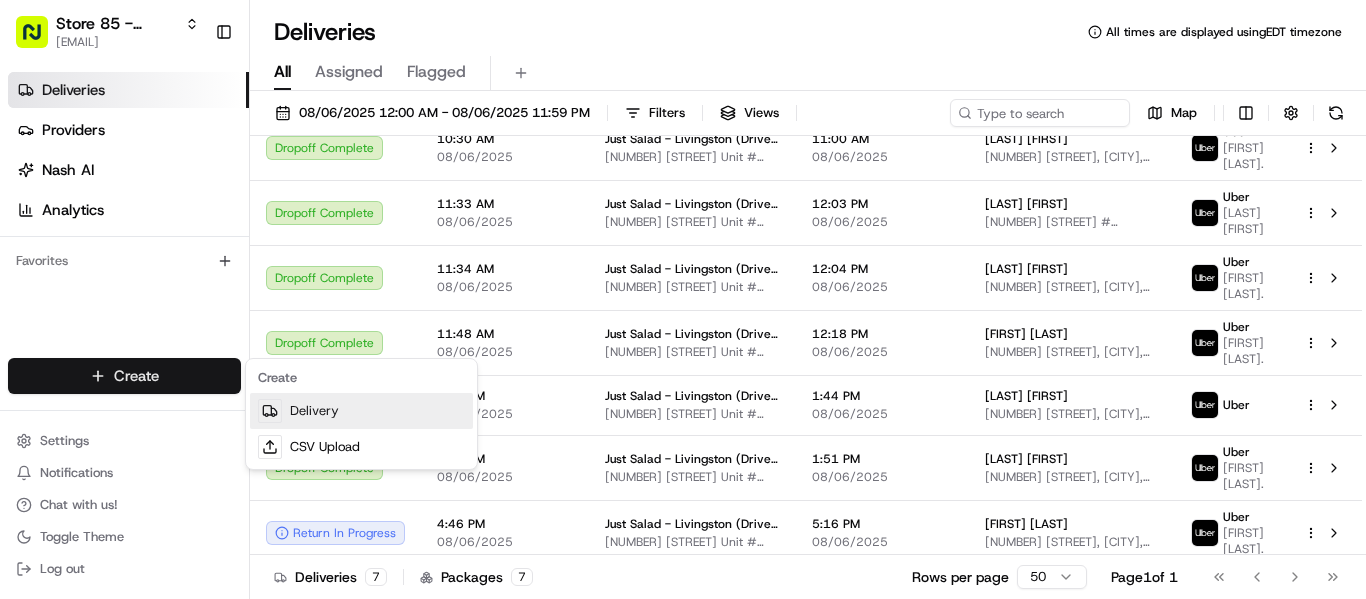 click on "Delivery" at bounding box center (361, 411) 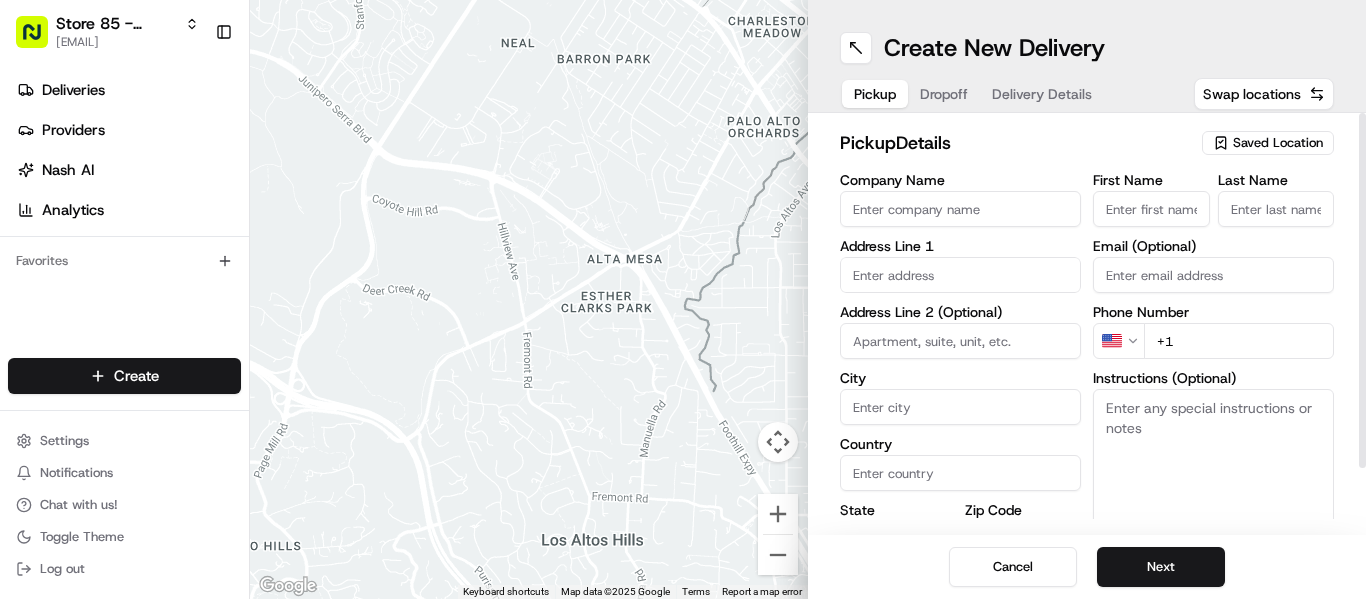 click on "Saved Location" at bounding box center [1278, 143] 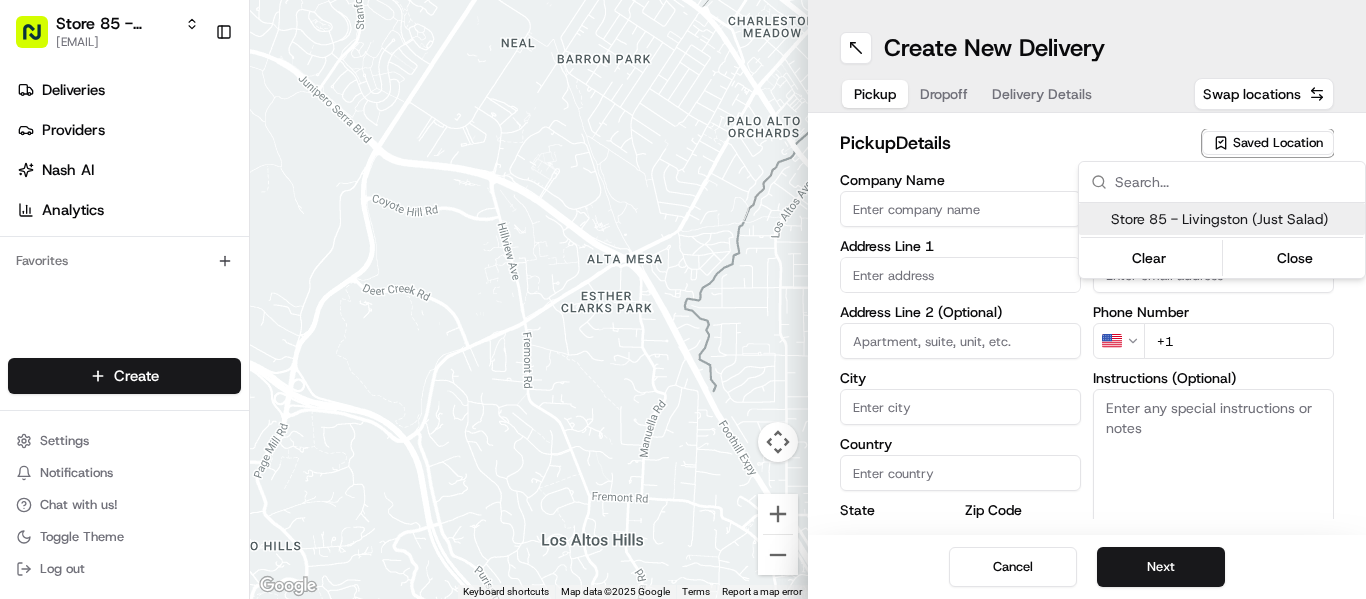 click on "Store 85 - Livingston (Just Salad)" at bounding box center (1234, 219) 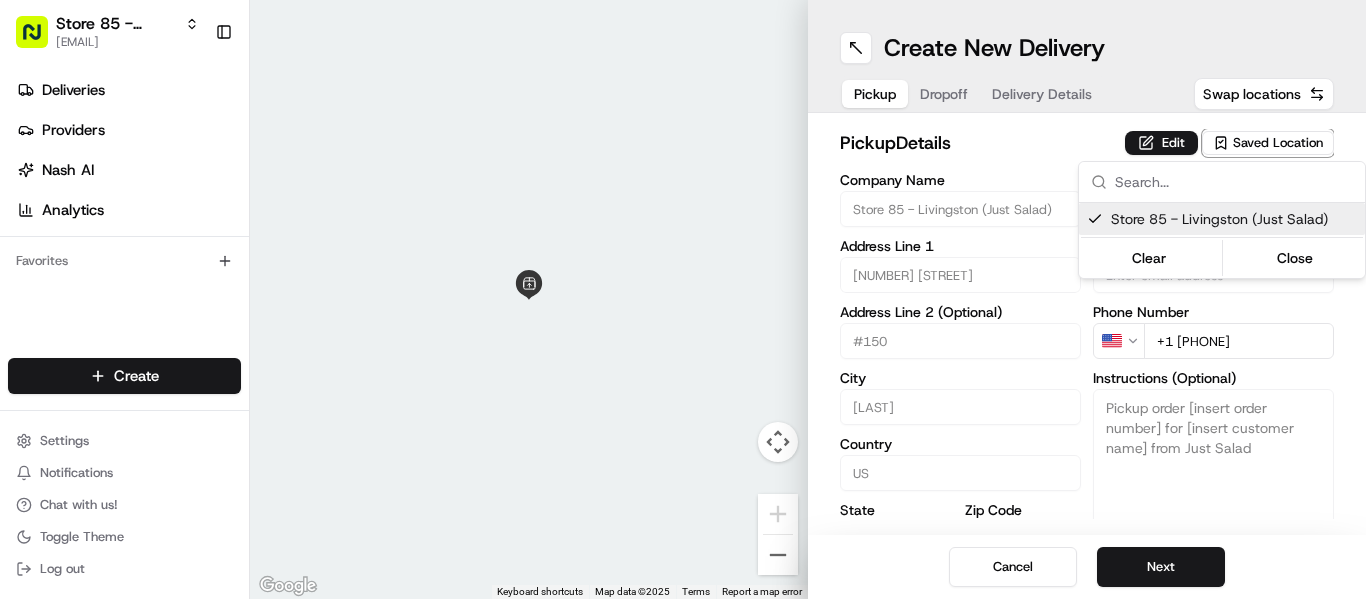 click on "Store [NUMBER] - [CITY] ([COMPANY]) [EMAIL] Toggle Sidebar Deliveries Providers Nash AI Analytics Favorites Main Menu Members & Organization Organization Users Roles Preferences Customization Tracking Orchestration Automations Locations Pickup Locations Dropoff Locations Billing Billing Refund Requests Integrations Notification Triggers Webhooks API Keys Request Logs Create Settings Notifications Chat with us! Toggle Theme Log out ← Move left → Move right ↑ Move up ↓ Move down + Zoom in - Zoom out Home Jump left by [PERCENTAGE]% End Jump right by [PERCENTAGE]% Page Up Jump up by [PERCENTAGE]% Page Down Jump down by [PERCENTAGE]% Keyboard shortcuts Map Data Map data ©[YEAR] Map data ©[YEAR] [NUMBER] m Click to toggle between metric and imperial units Terms Report a map error Create New Delivery Pickup Dropoff Delivery Details Swap locations pickup Details Edit Saved Location Company Name Store [NUMBER] - [CITY] ([COMPANY]) Address Line 1 [NUMBER] [STREET] Address Line 2 (Optional) #[NUMBER] City [CITY] Country [COUNTRY] [STATE]" at bounding box center (683, 299) 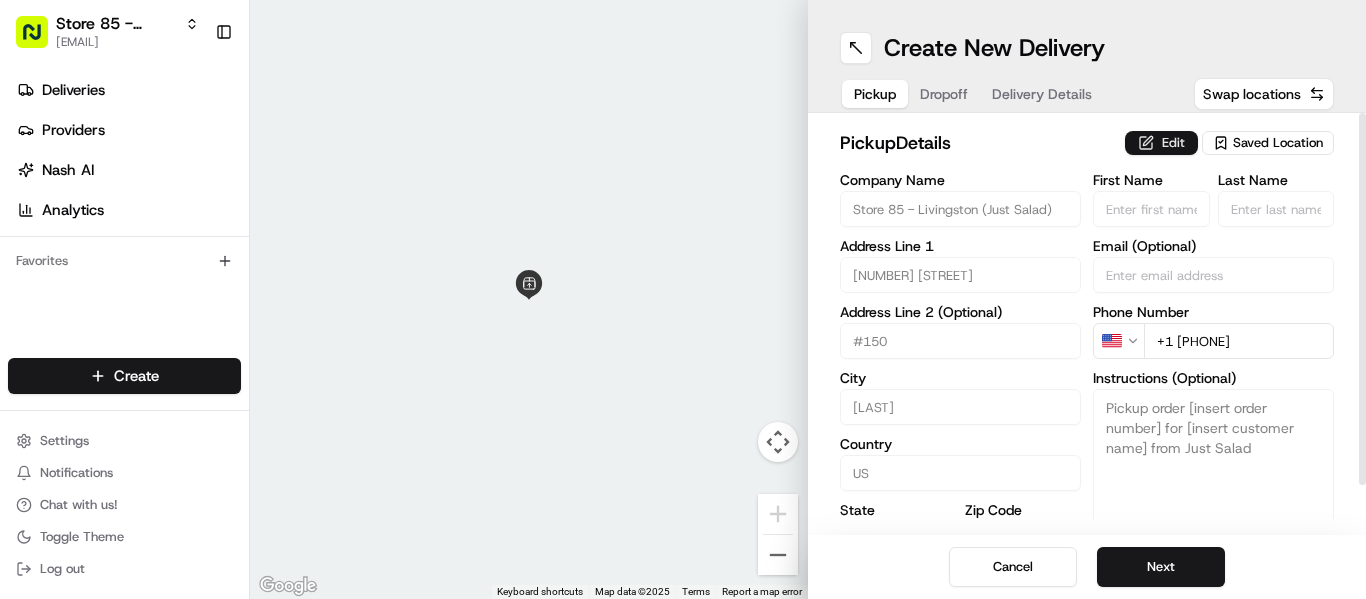 click on "Edit" at bounding box center (1161, 143) 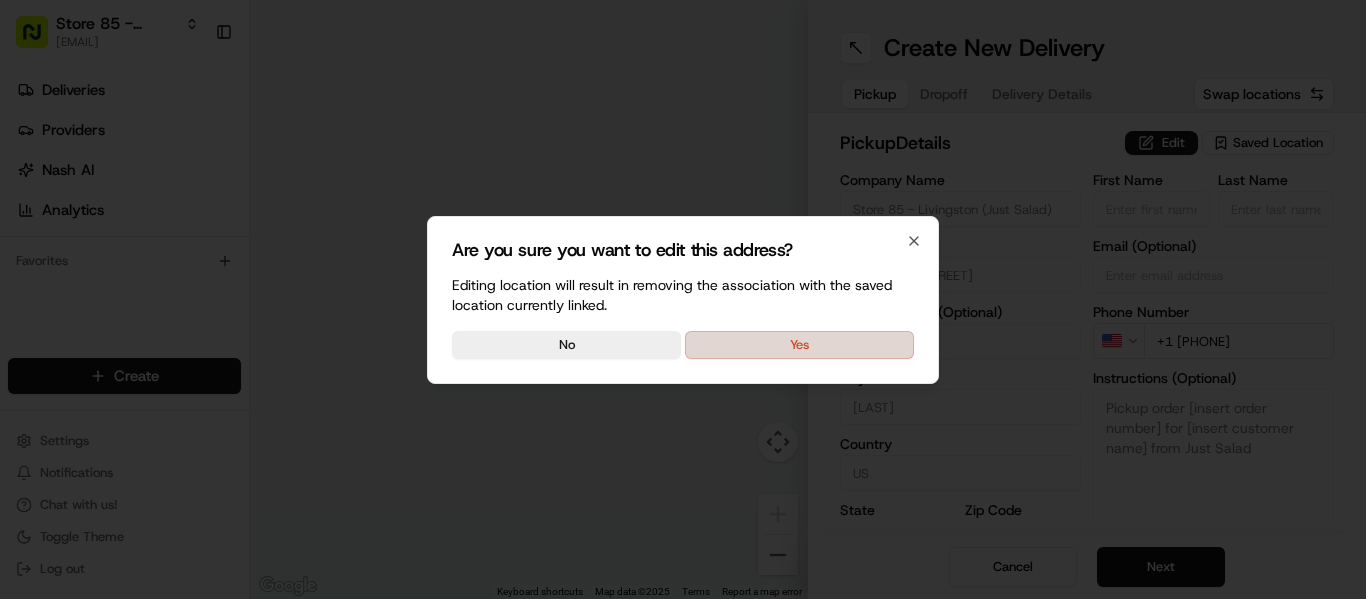 click on "Yes" at bounding box center (799, 345) 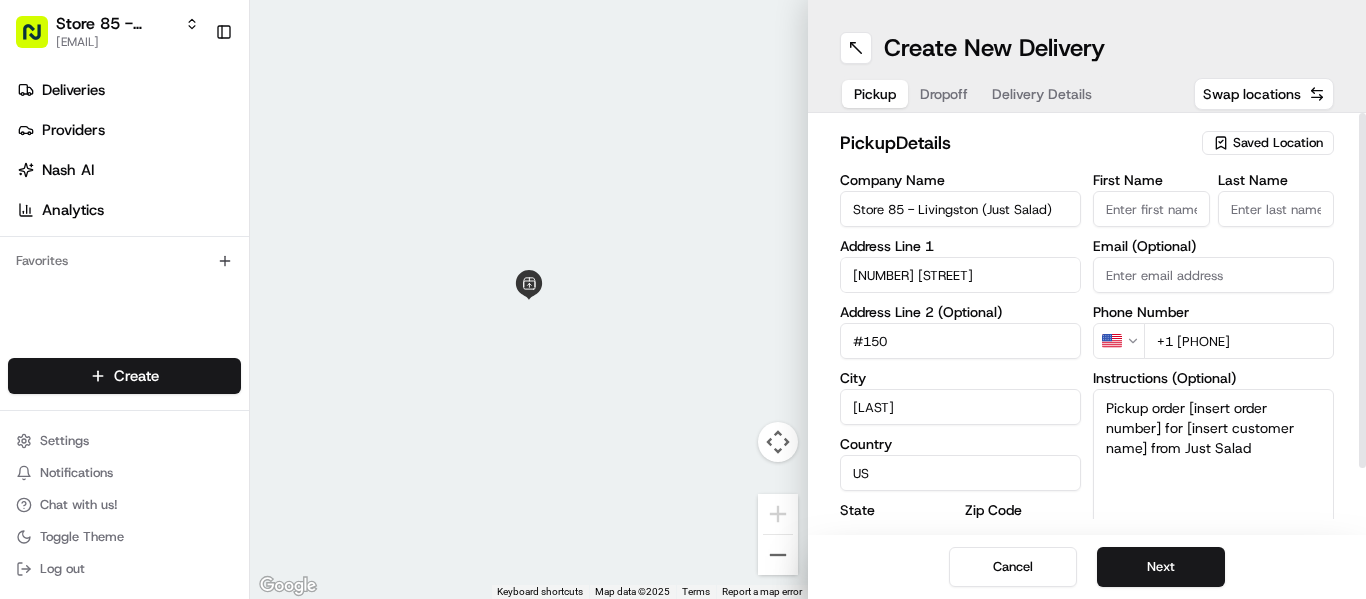 click on "Pickup order [insert order number] for [insert customer name] from Just Salad" at bounding box center [1213, 464] 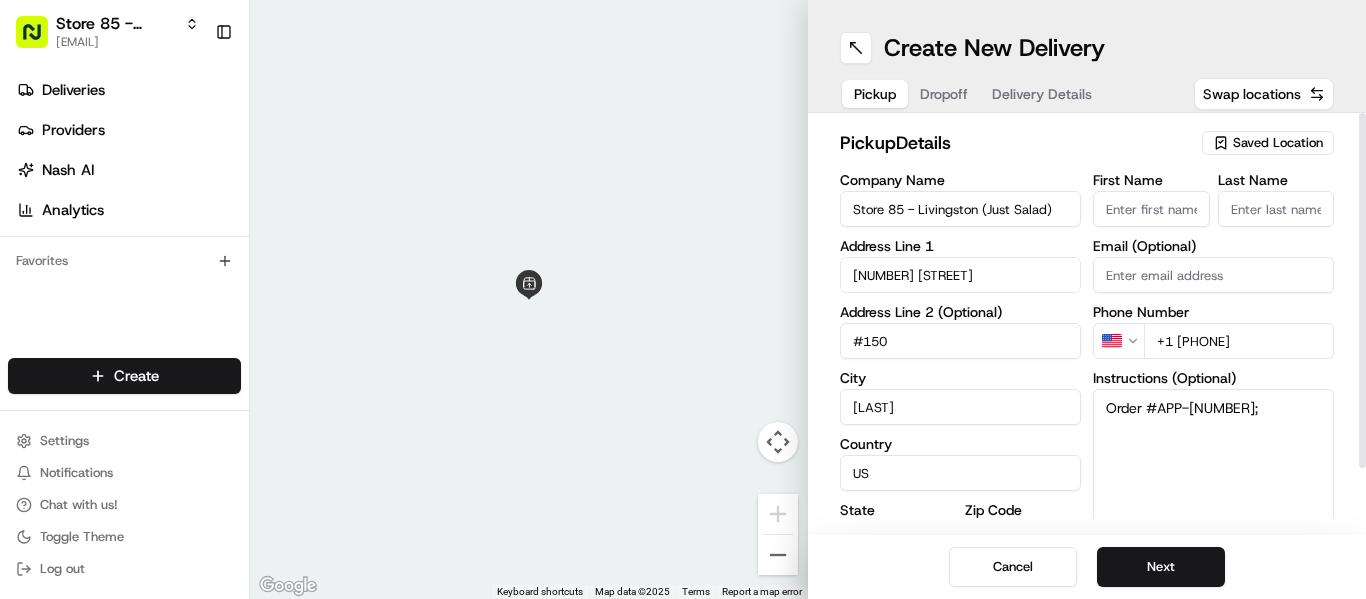 type on "Order #APP-[NUMBER];" 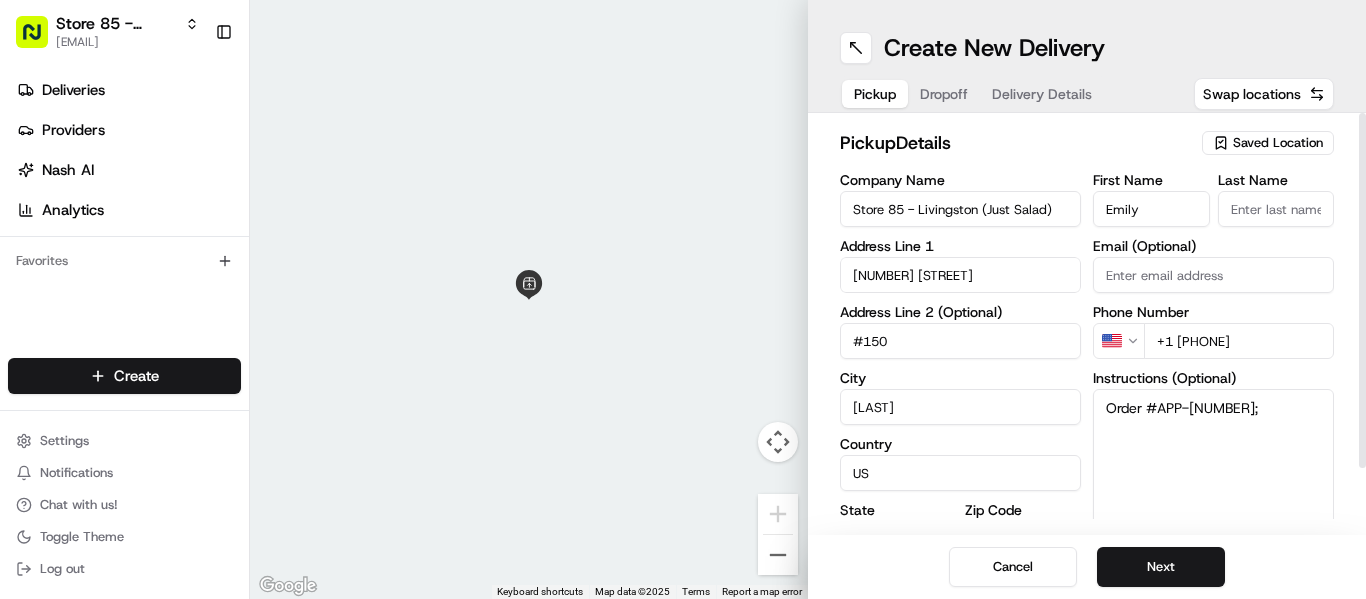 type on "Emily" 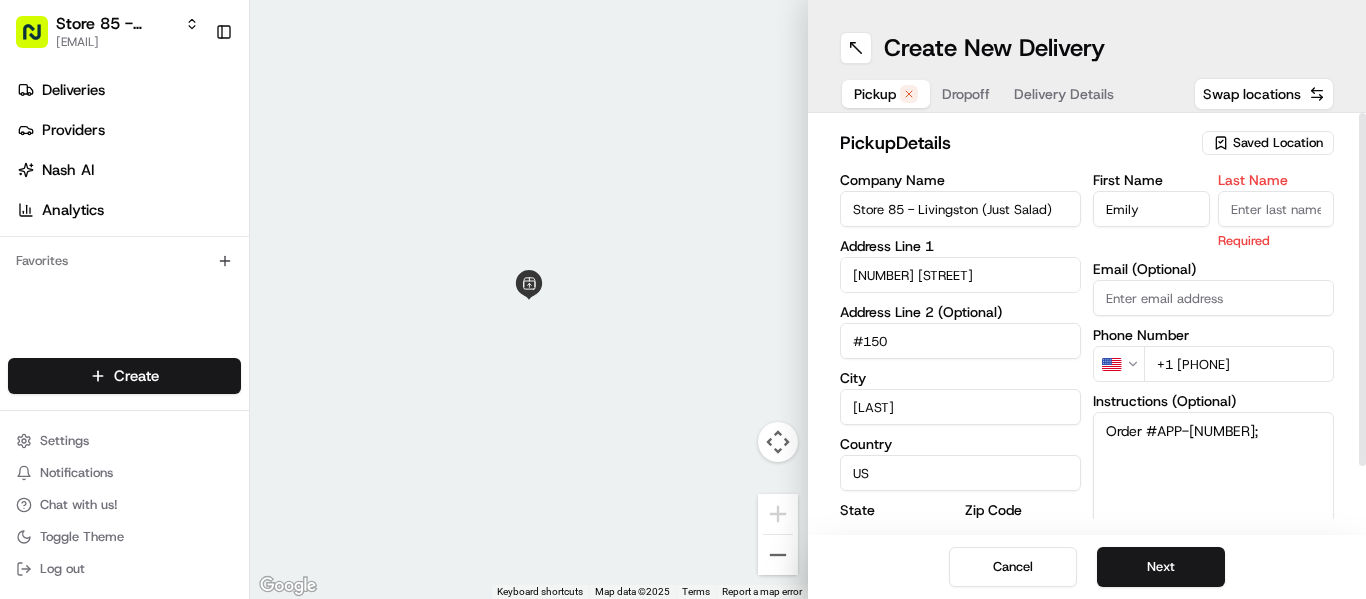 paste on "[LAST]" 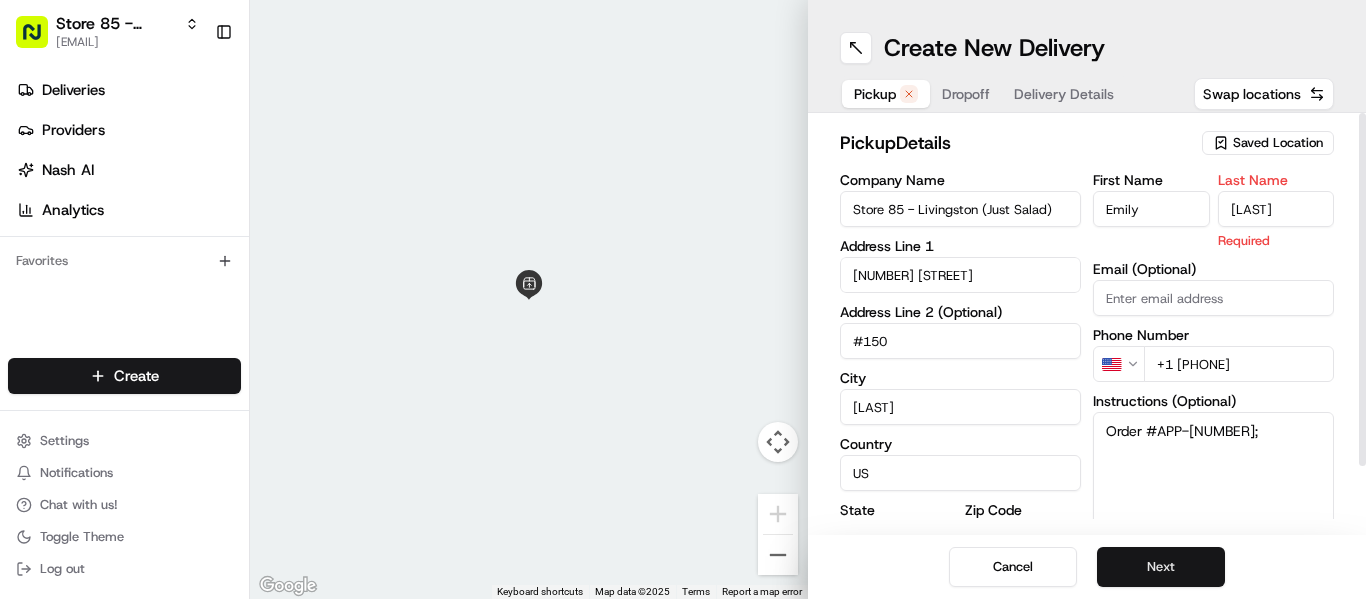 type on "[LAST]" 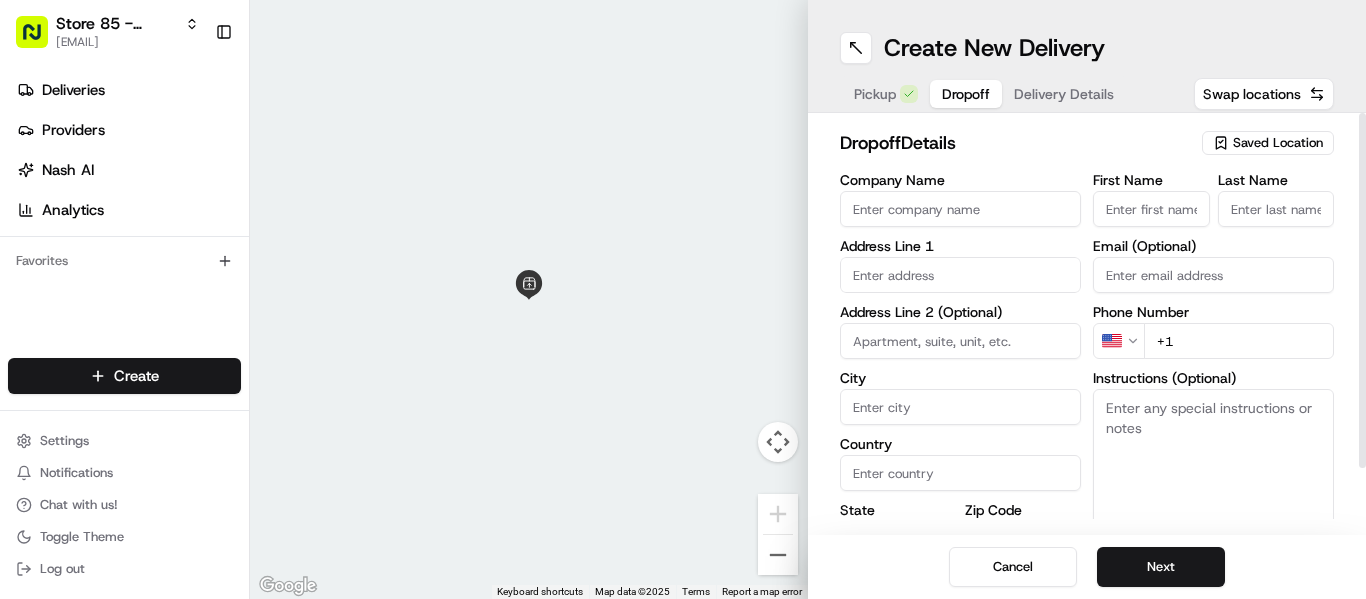 click on "First Name" at bounding box center (1151, 209) 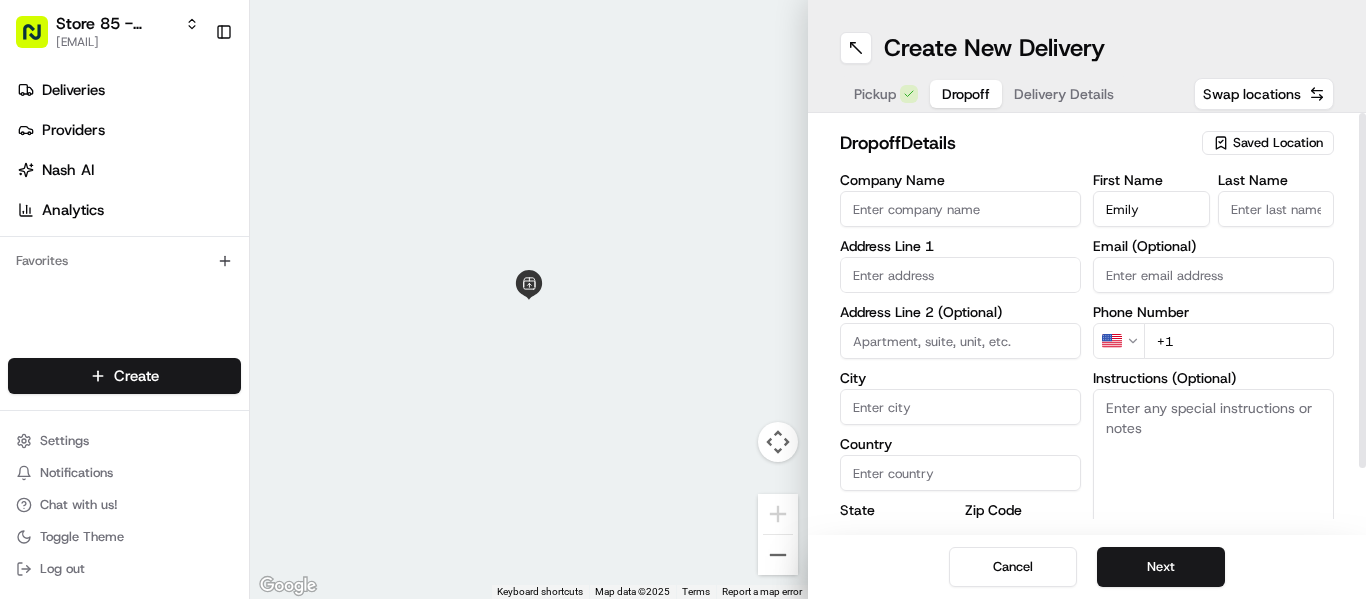 type on "Emily" 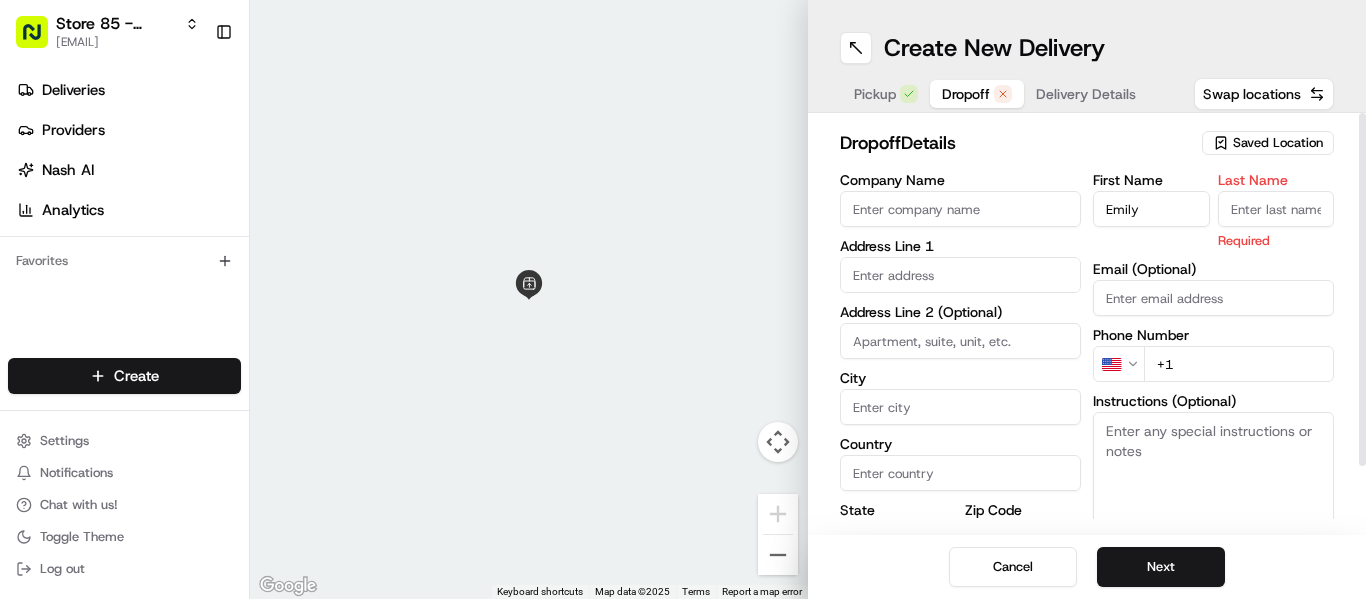 paste on "[LAST]" 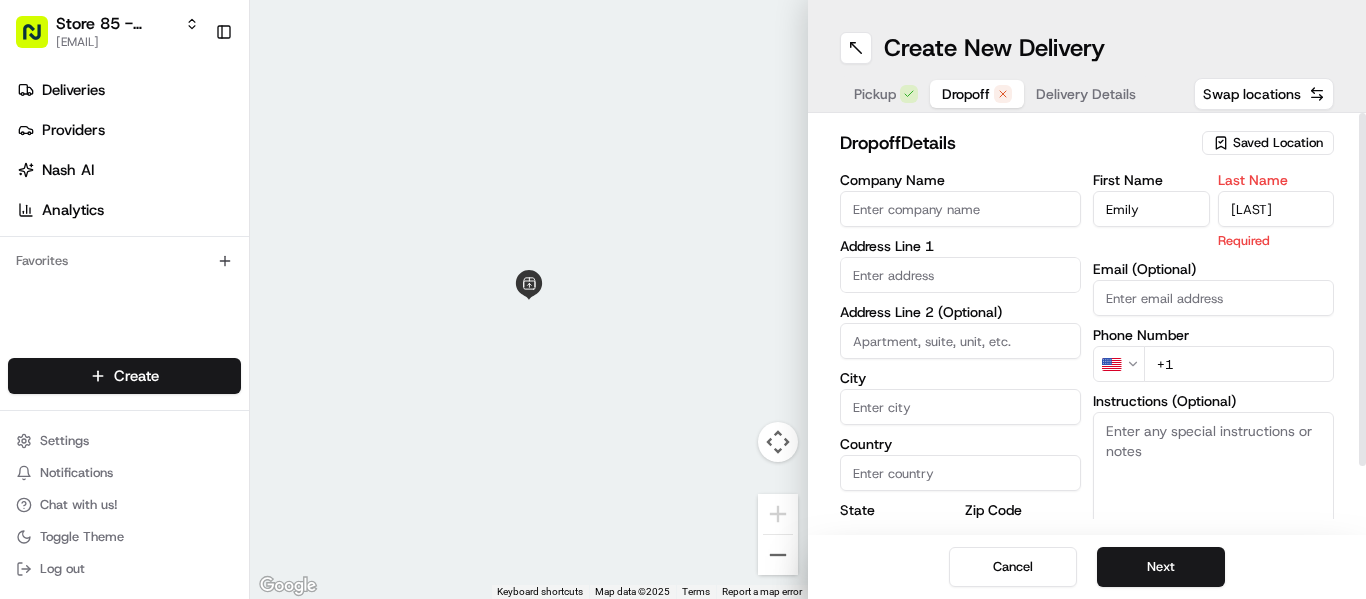 type on "[LAST]" 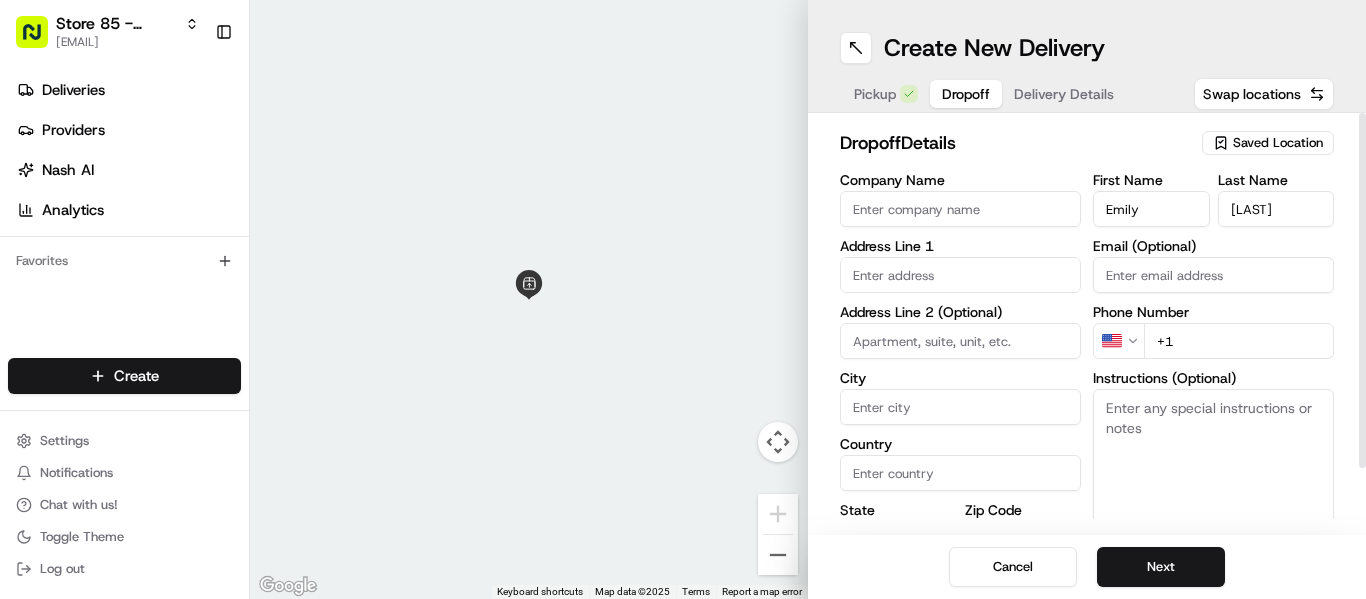 click at bounding box center [960, 275] 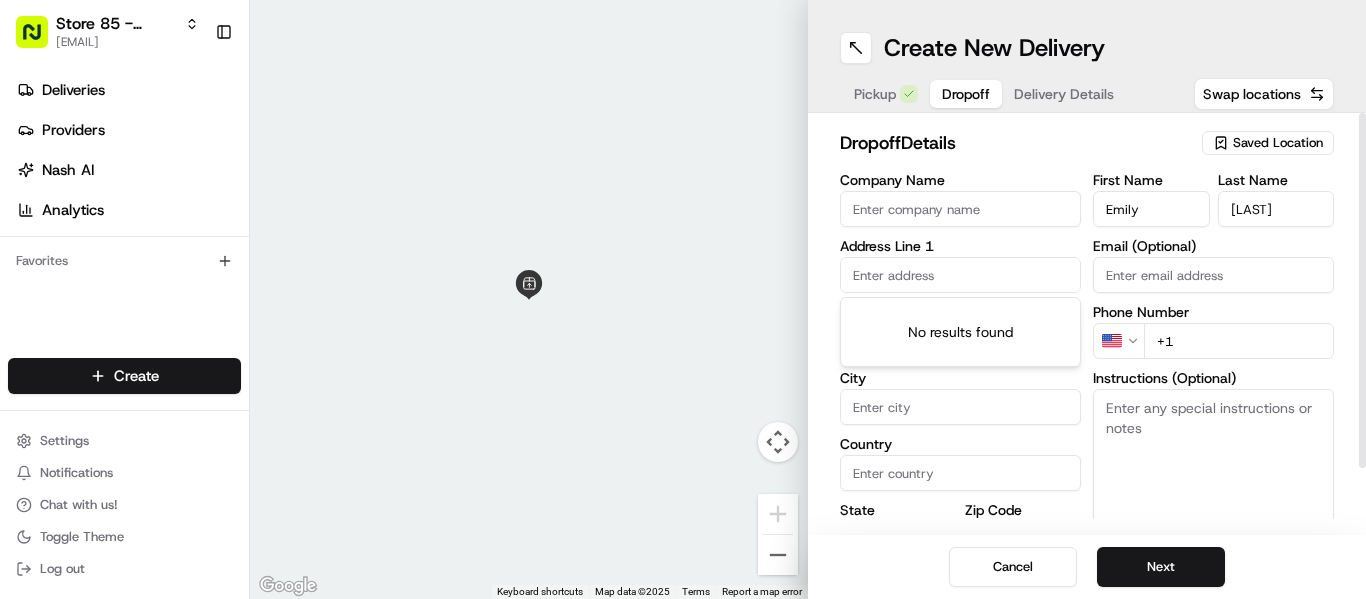 paste on "[NUMBER] [STREET]" 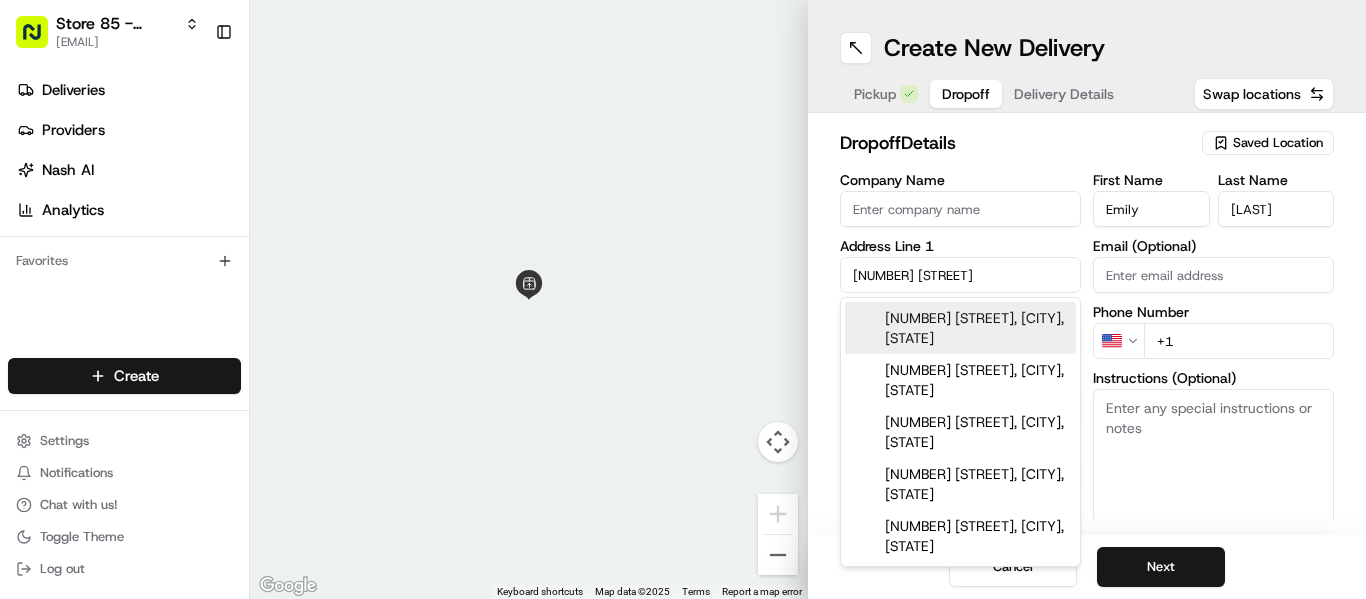 click on "[NUMBER] [STREET], [CITY], [STATE]" at bounding box center [960, 328] 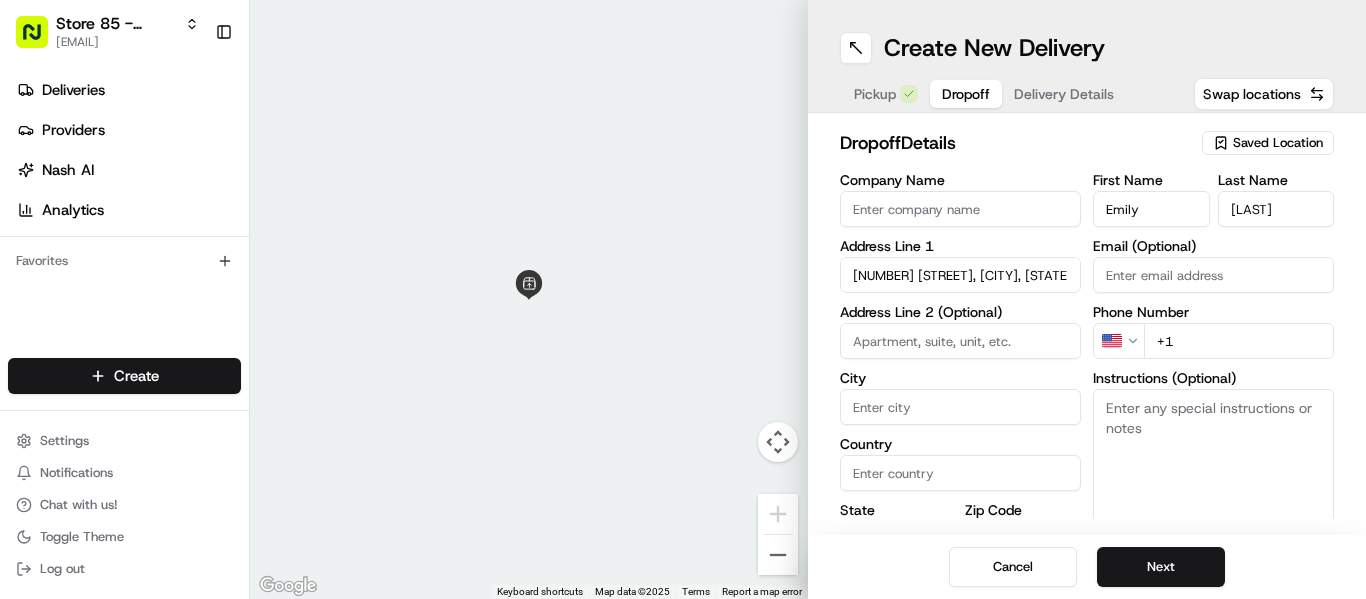type on "[NUMBER] [STREET], [CITY], [STATE] [POSTAL_CODE], [COUNTRY]" 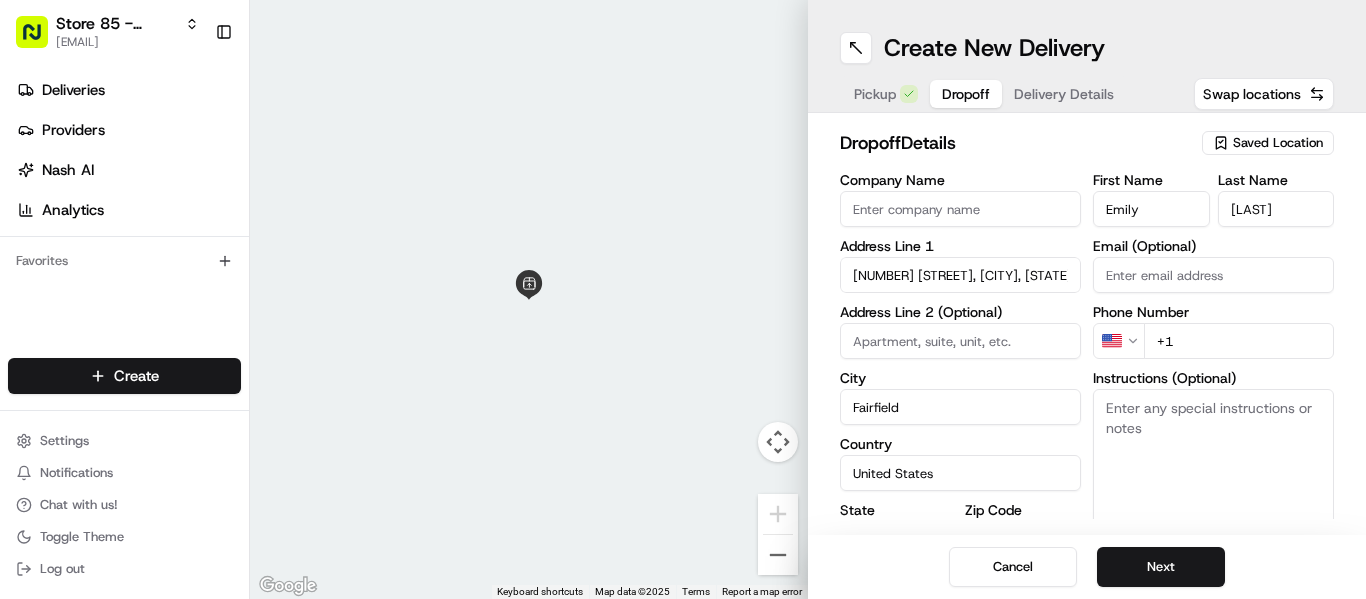 type on "[NUMBER] [STREET]" 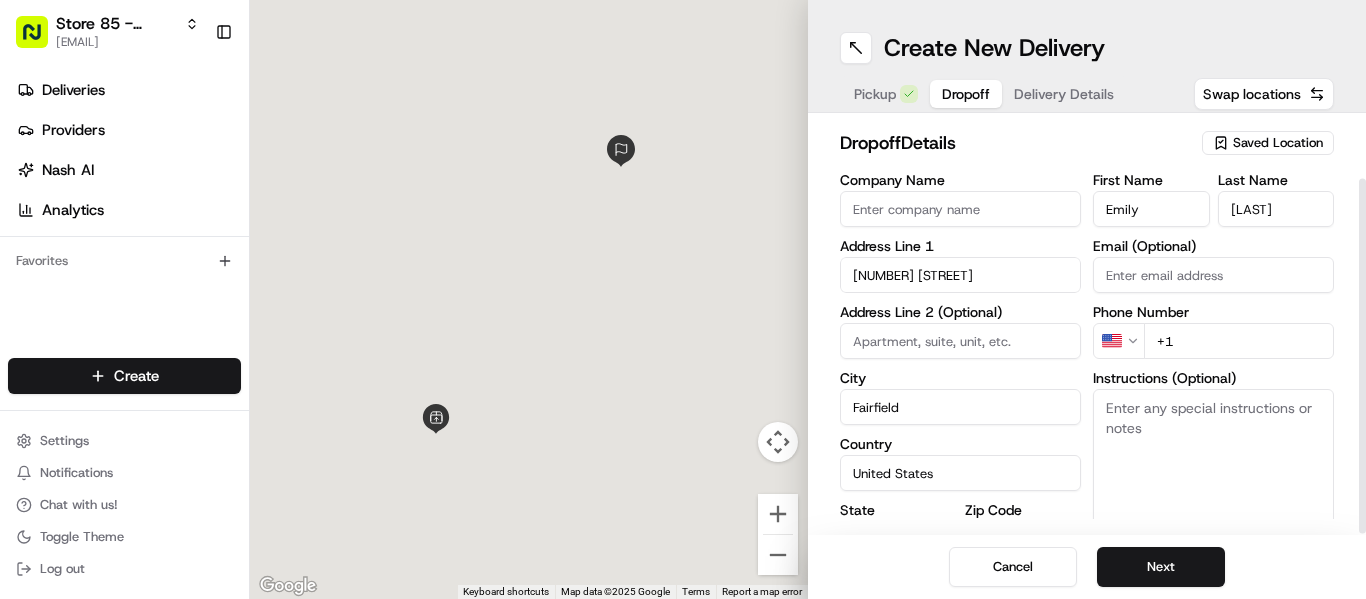 scroll, scrollTop: 74, scrollLeft: 0, axis: vertical 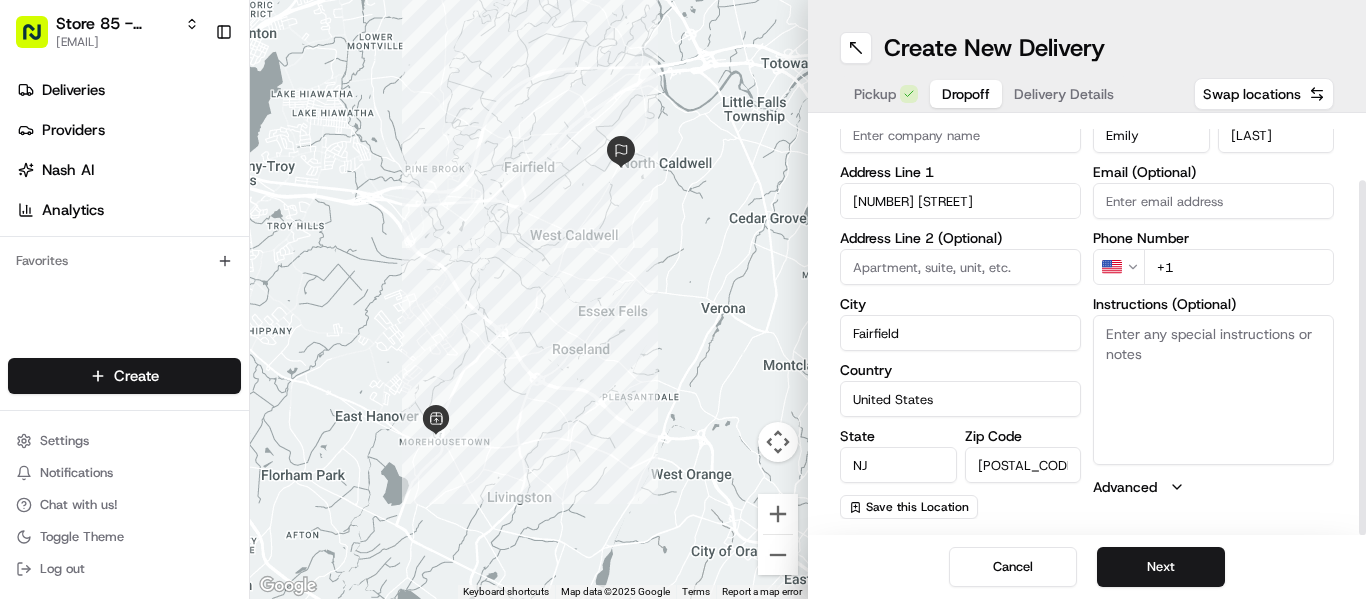 click on "Instructions (Optional)" at bounding box center (1213, 390) 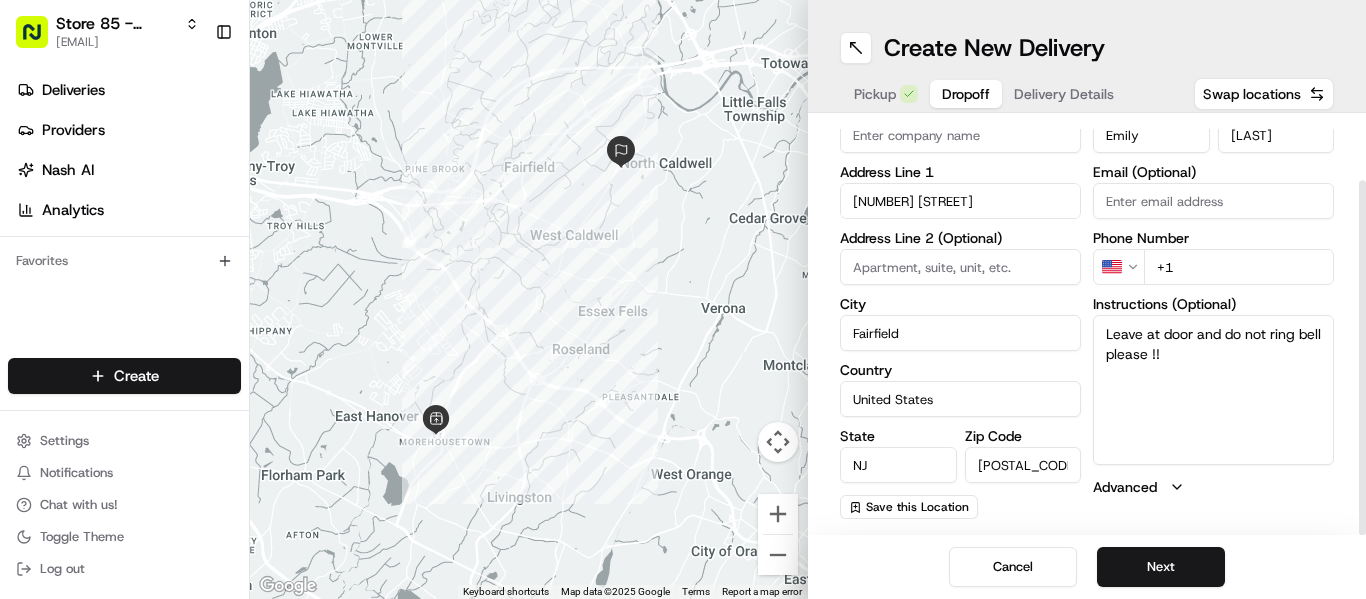 type on "Leave at door and do not ring bell please !!" 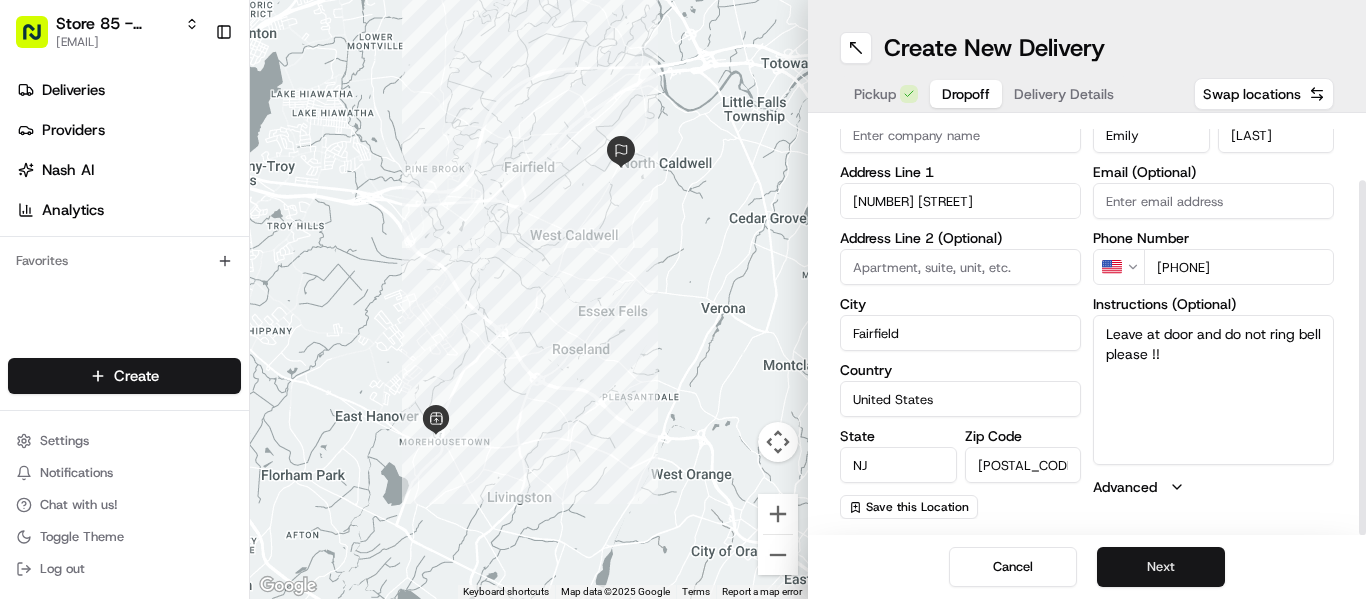type on "[PHONE]" 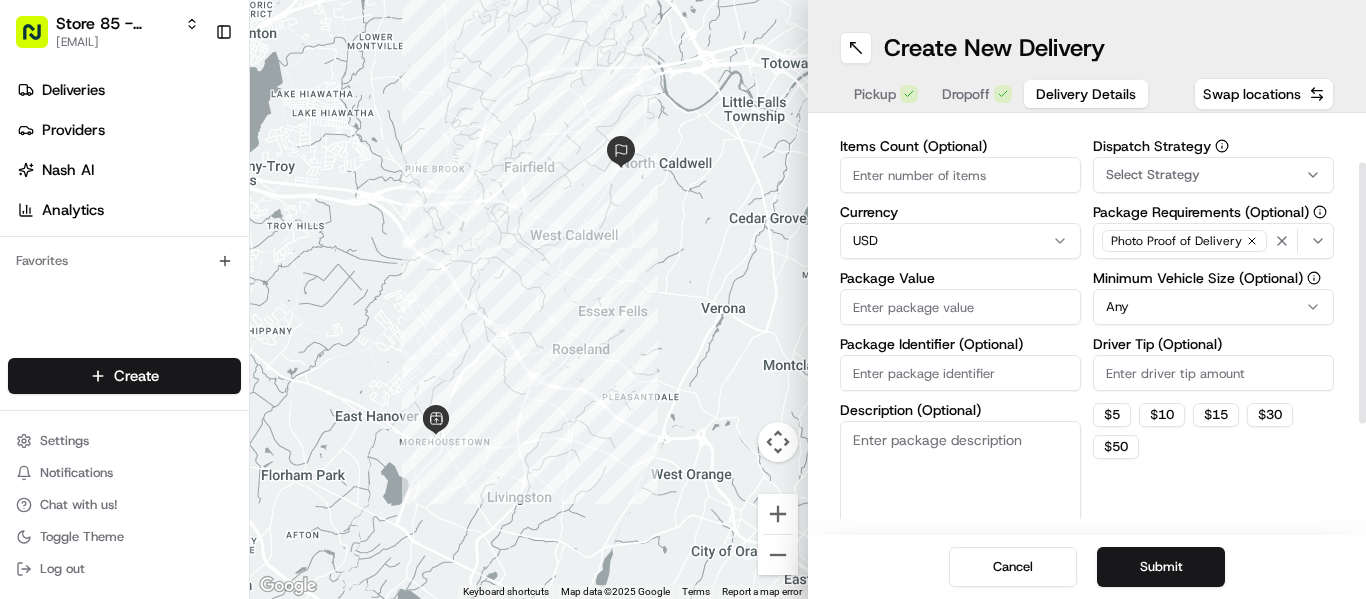 type 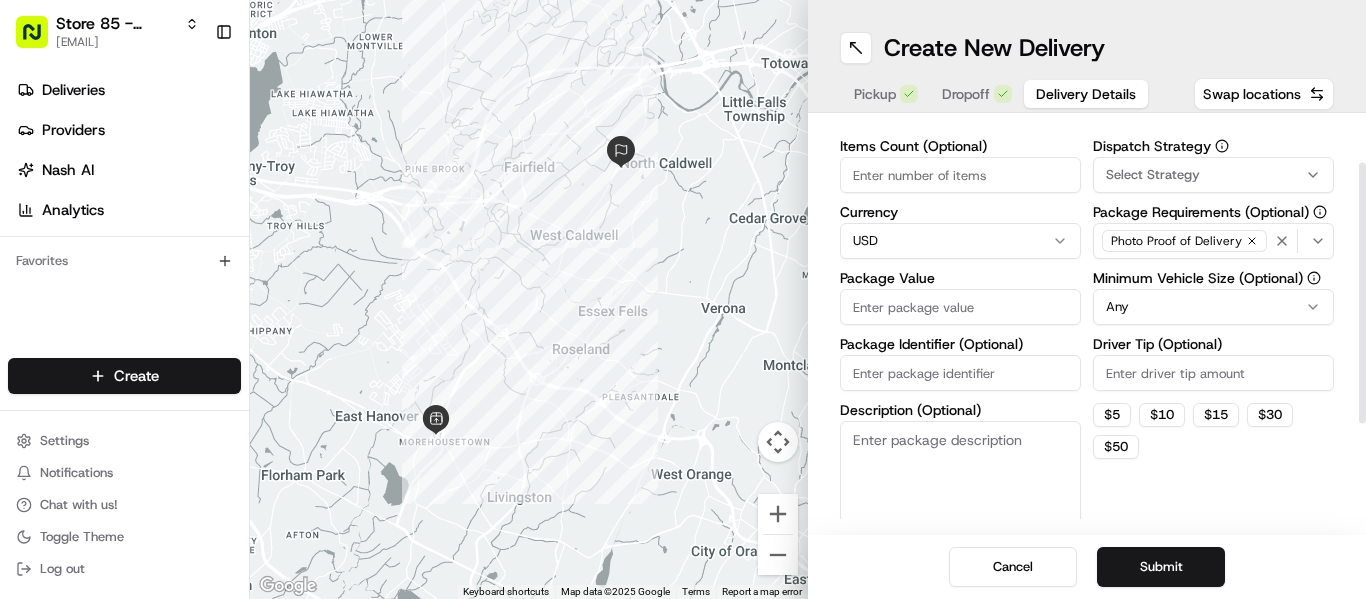 click on "Package Value" at bounding box center (960, 307) 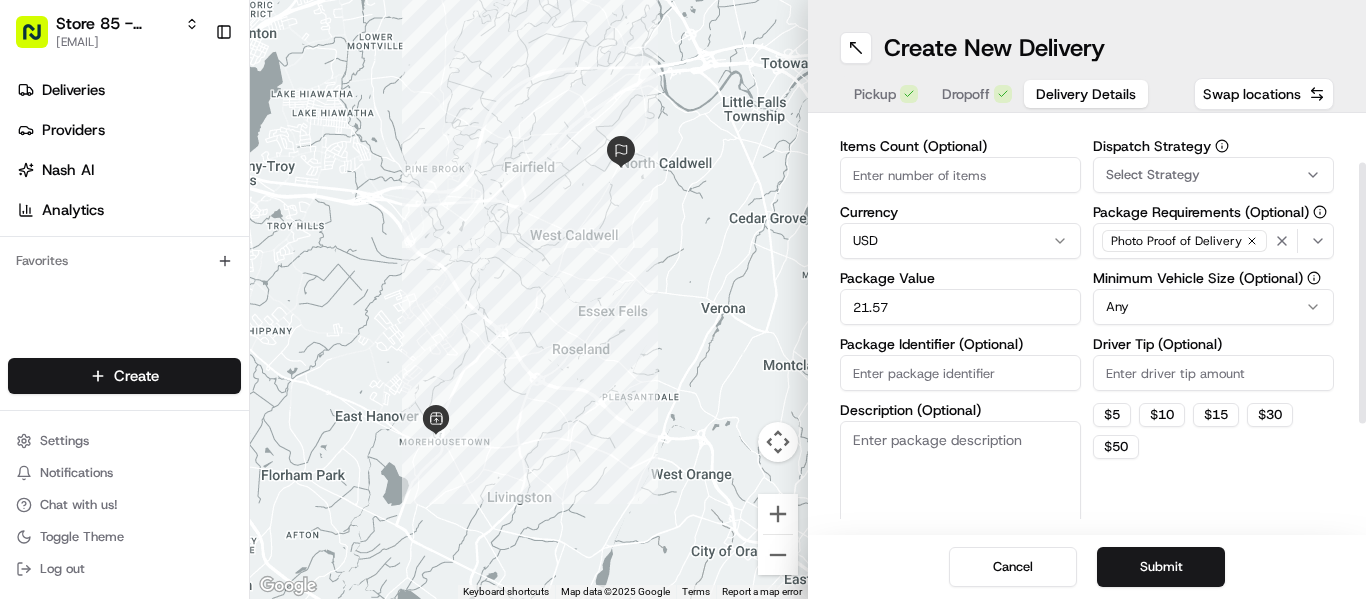 type on "21.57" 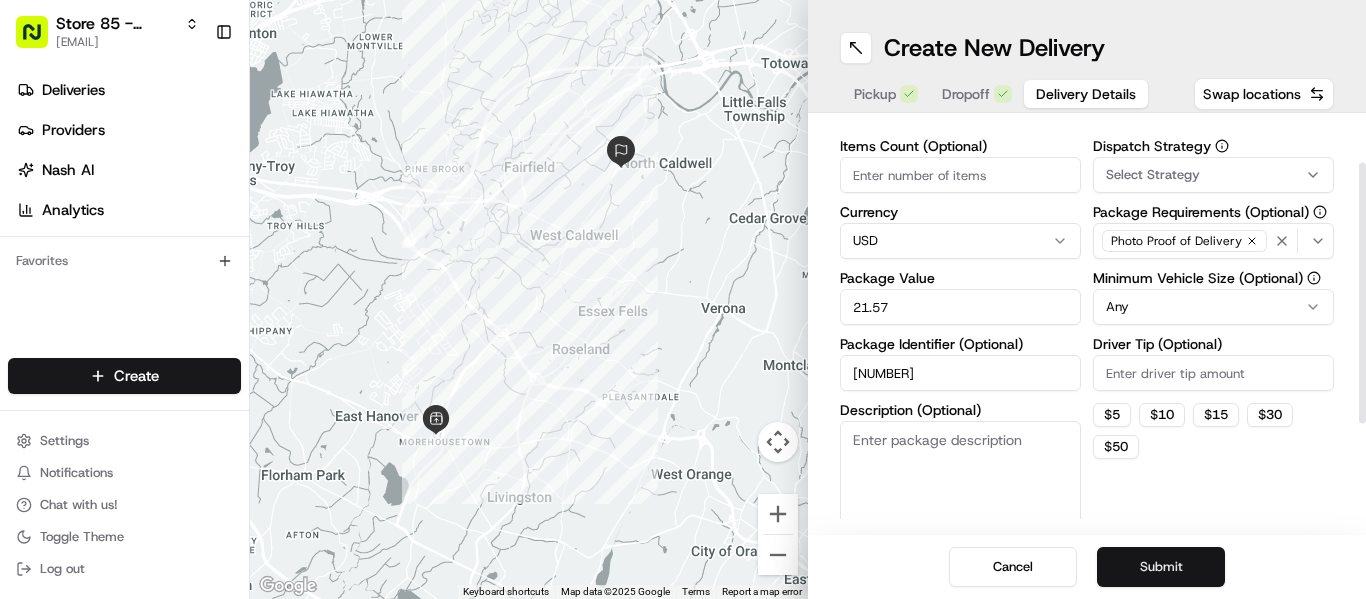 type on "[NUMBER]" 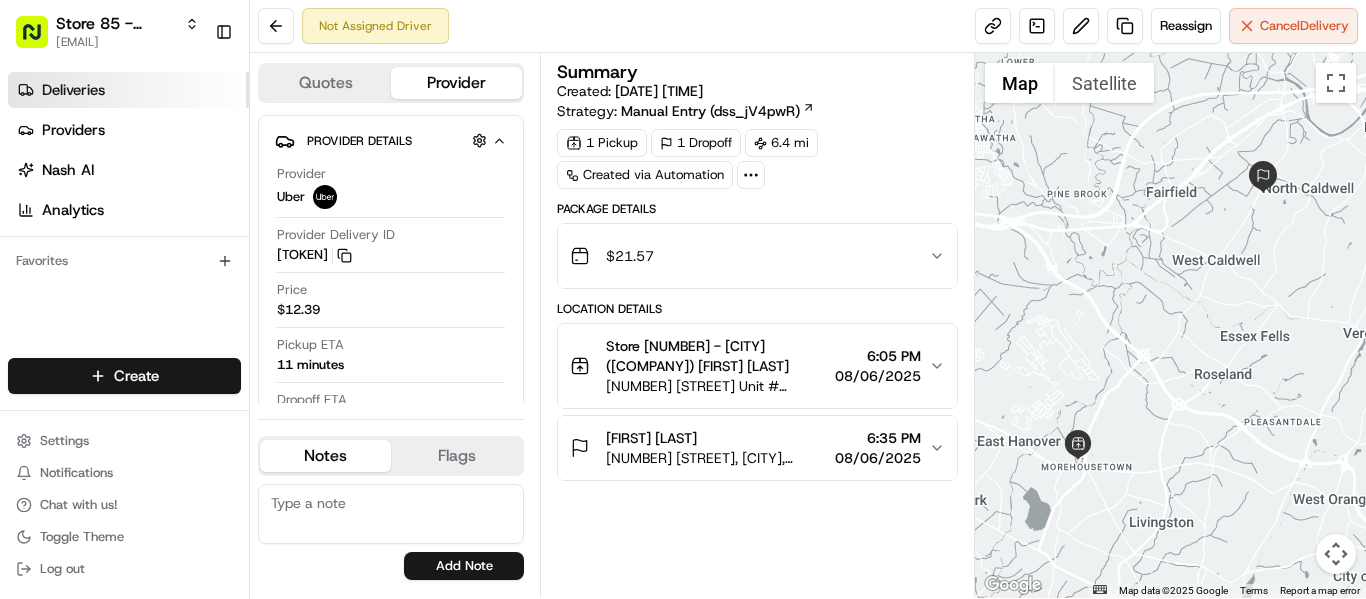 click on "Deliveries" at bounding box center (73, 90) 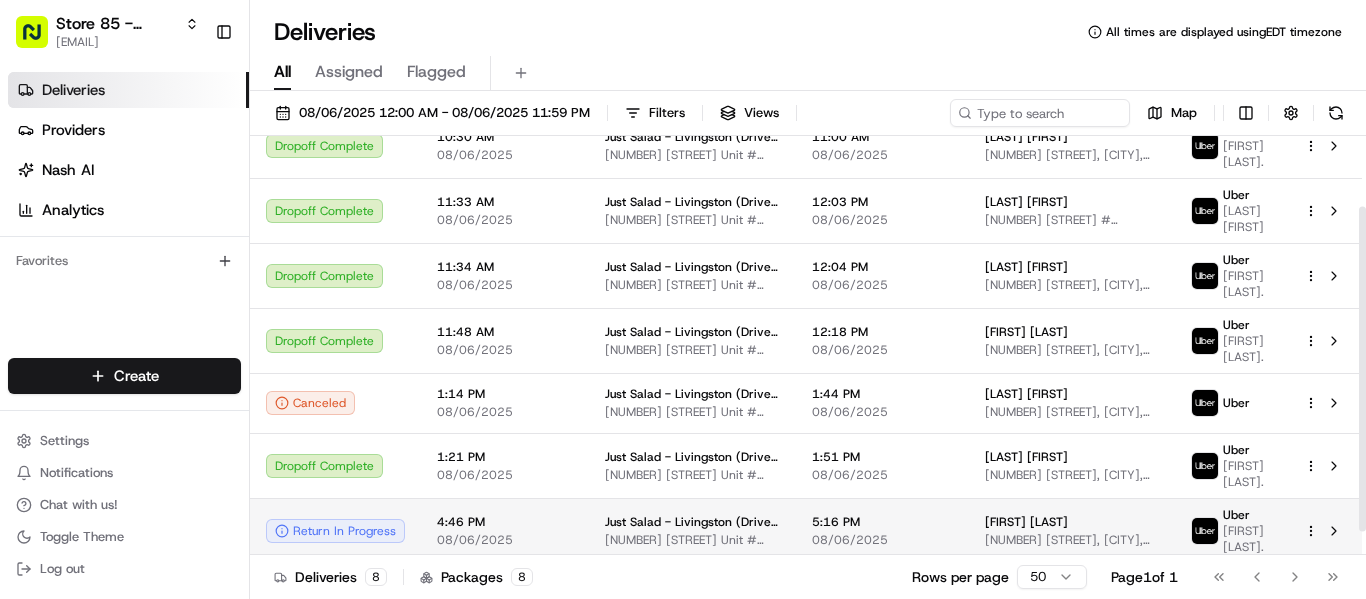 scroll, scrollTop: 121, scrollLeft: 0, axis: vertical 